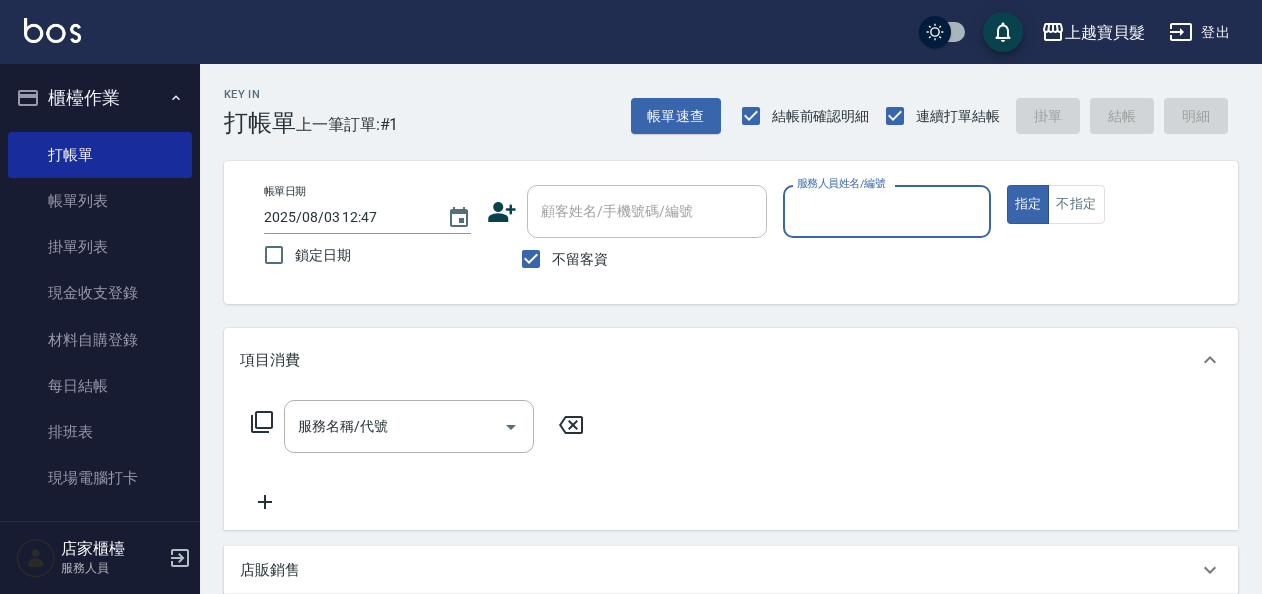 scroll, scrollTop: 0, scrollLeft: 0, axis: both 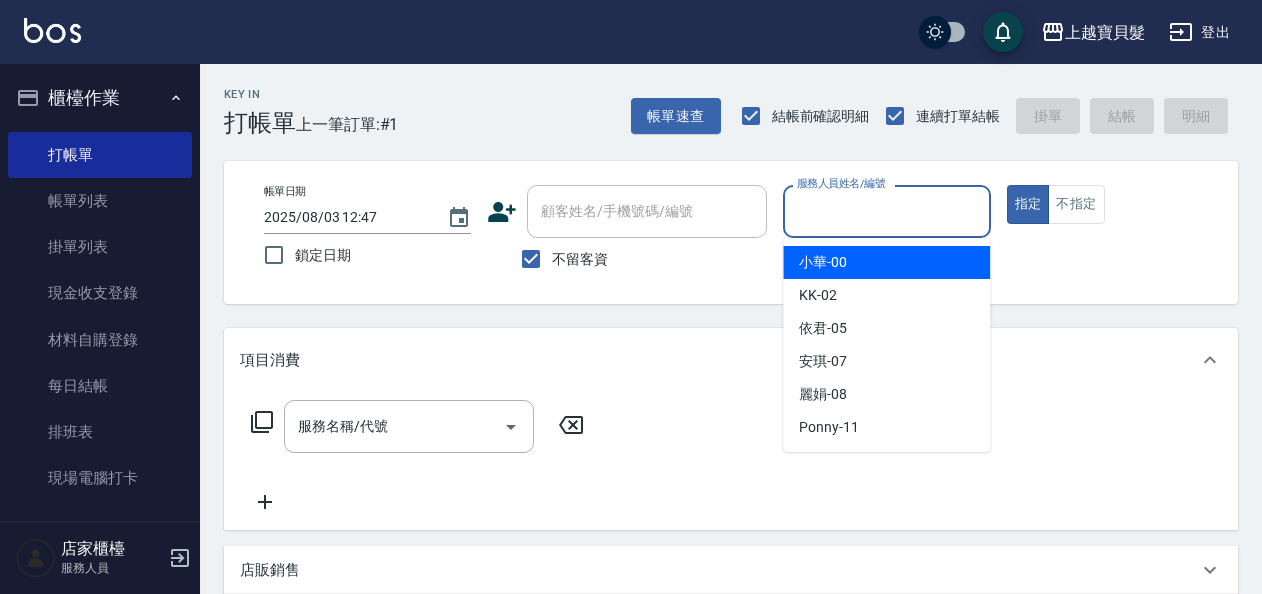 click on "小華 -00" at bounding box center (886, 262) 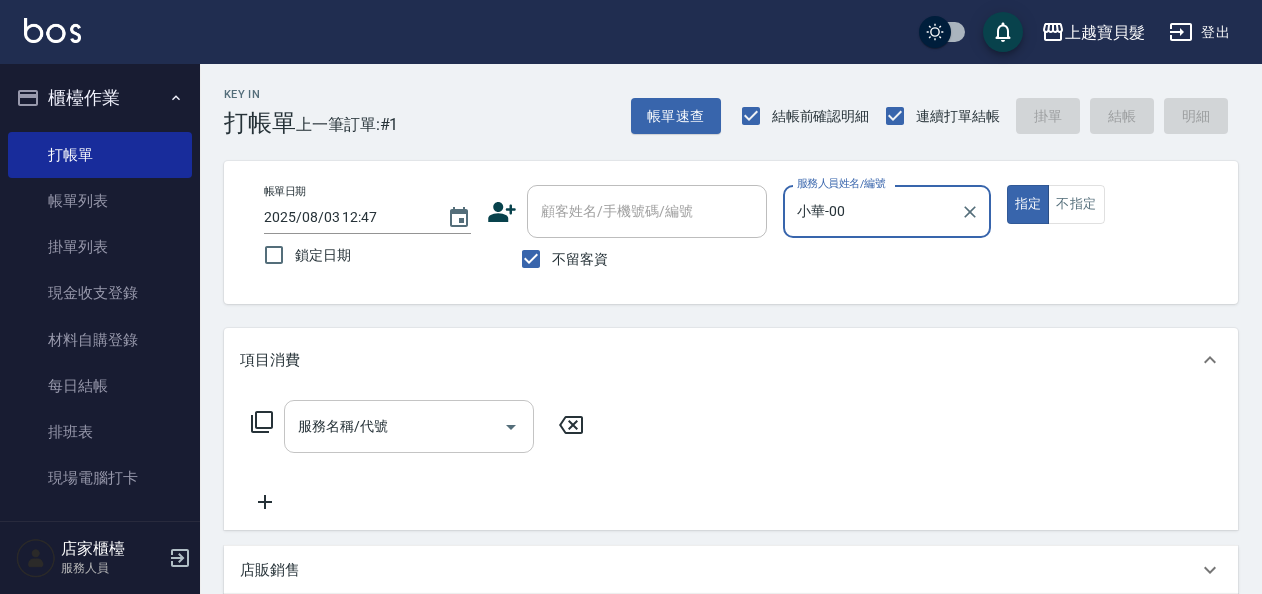 click on "服務名稱/代號" at bounding box center [394, 426] 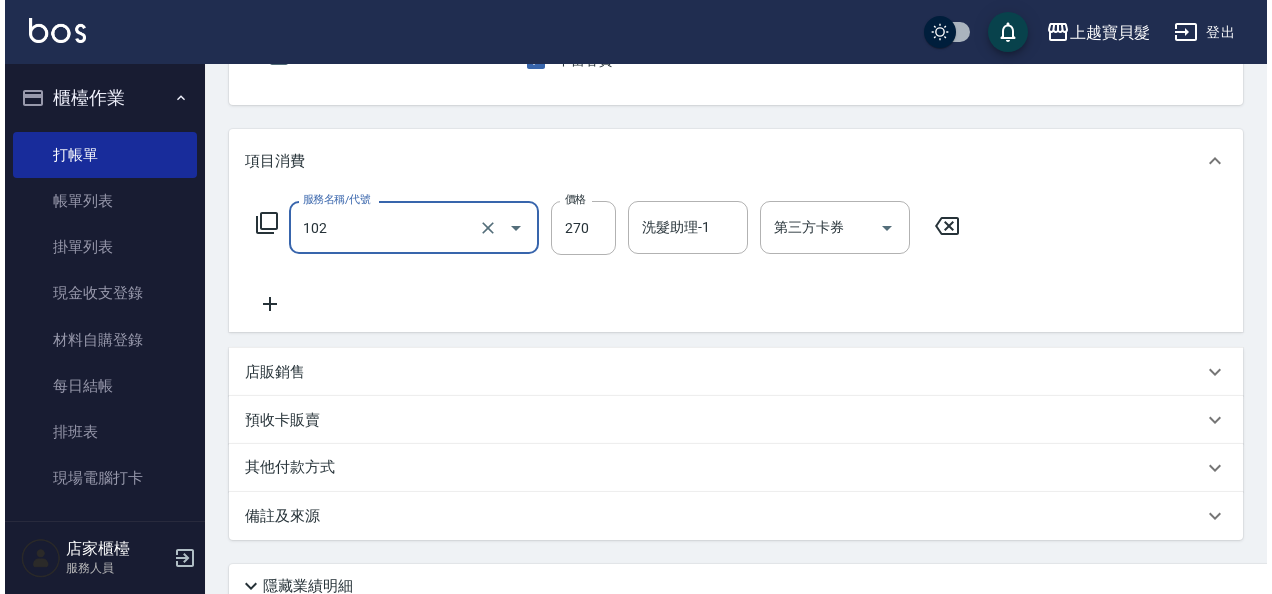 scroll, scrollTop: 369, scrollLeft: 0, axis: vertical 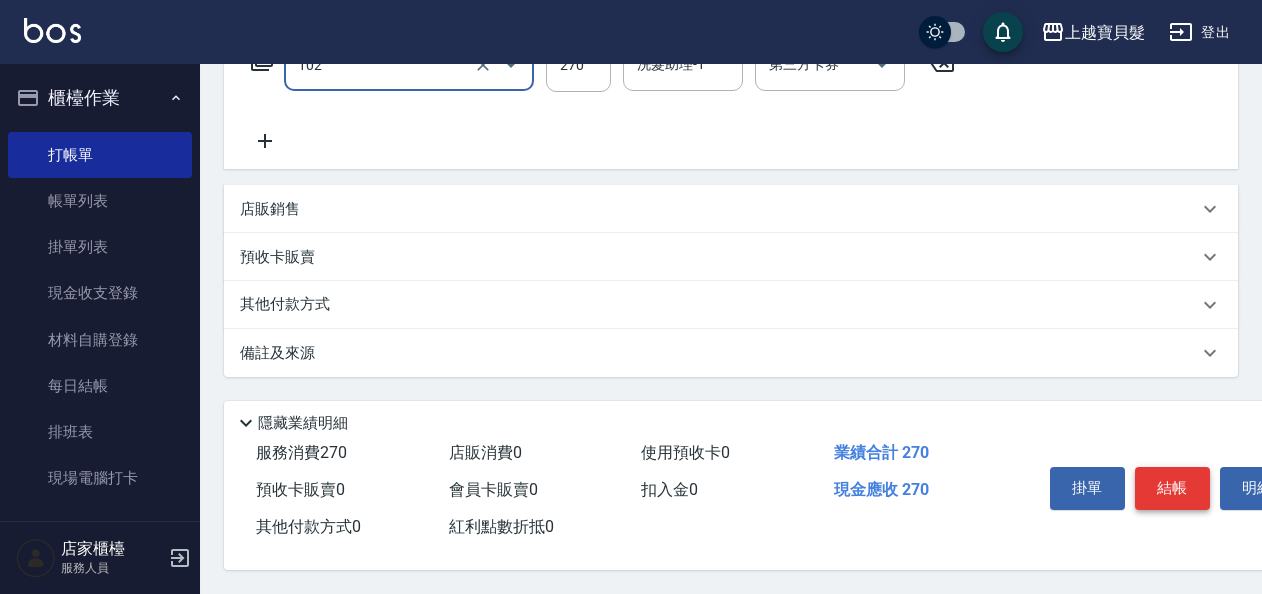 type on "洗+潤絲(102)" 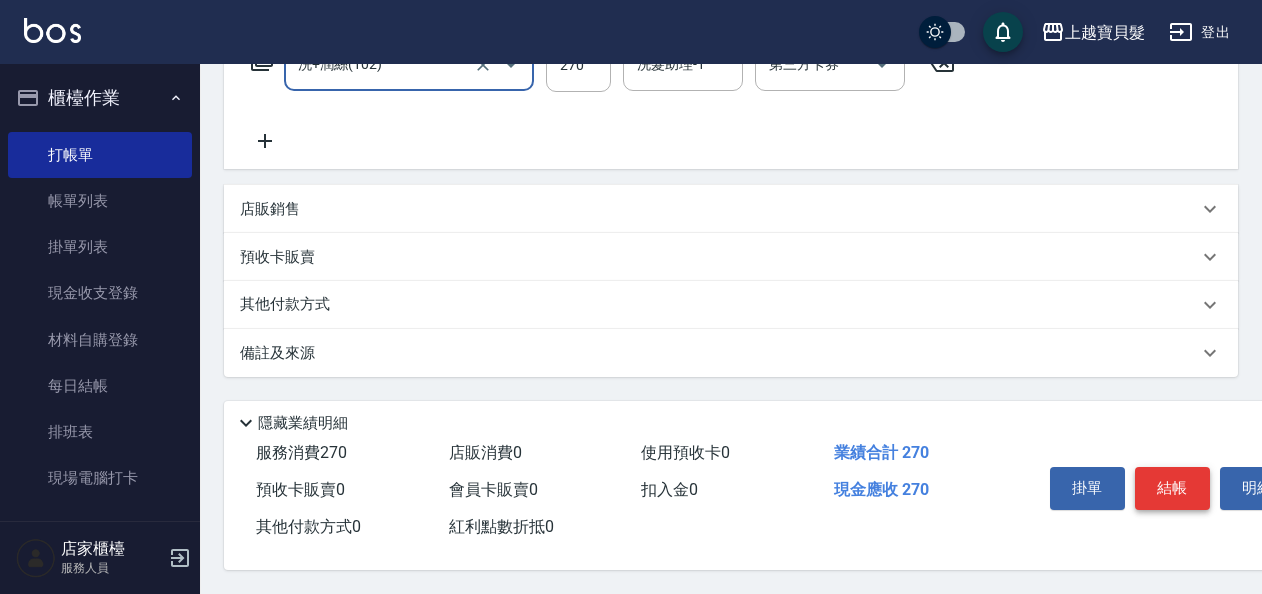 click on "結帳" at bounding box center [1172, 488] 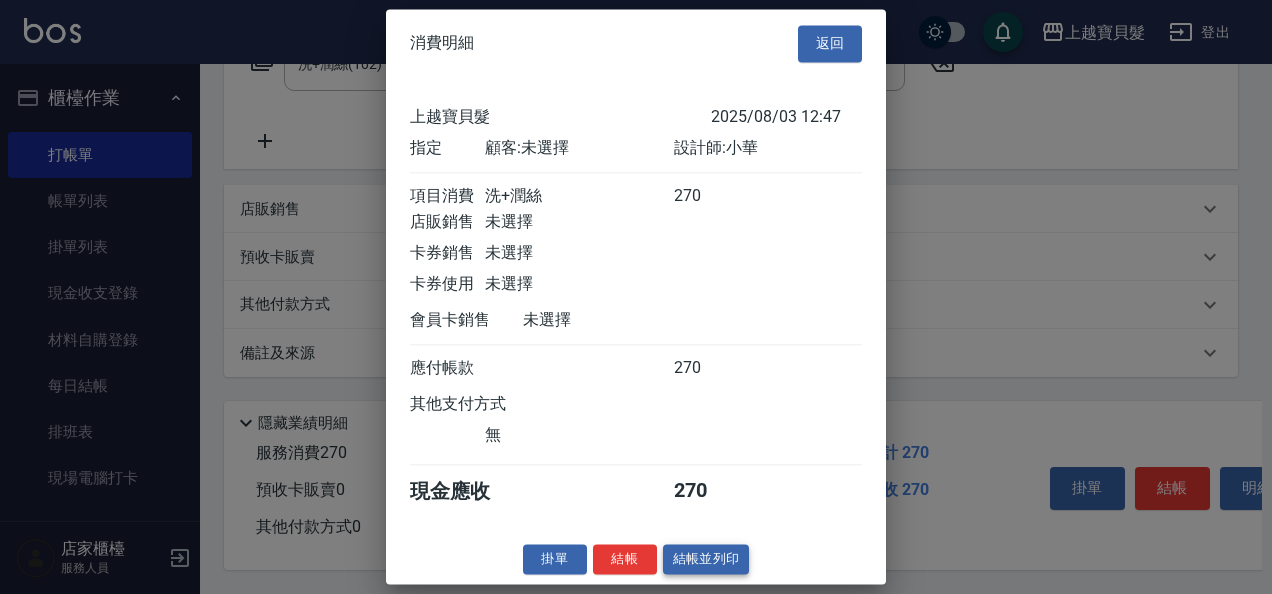 scroll, scrollTop: 5, scrollLeft: 0, axis: vertical 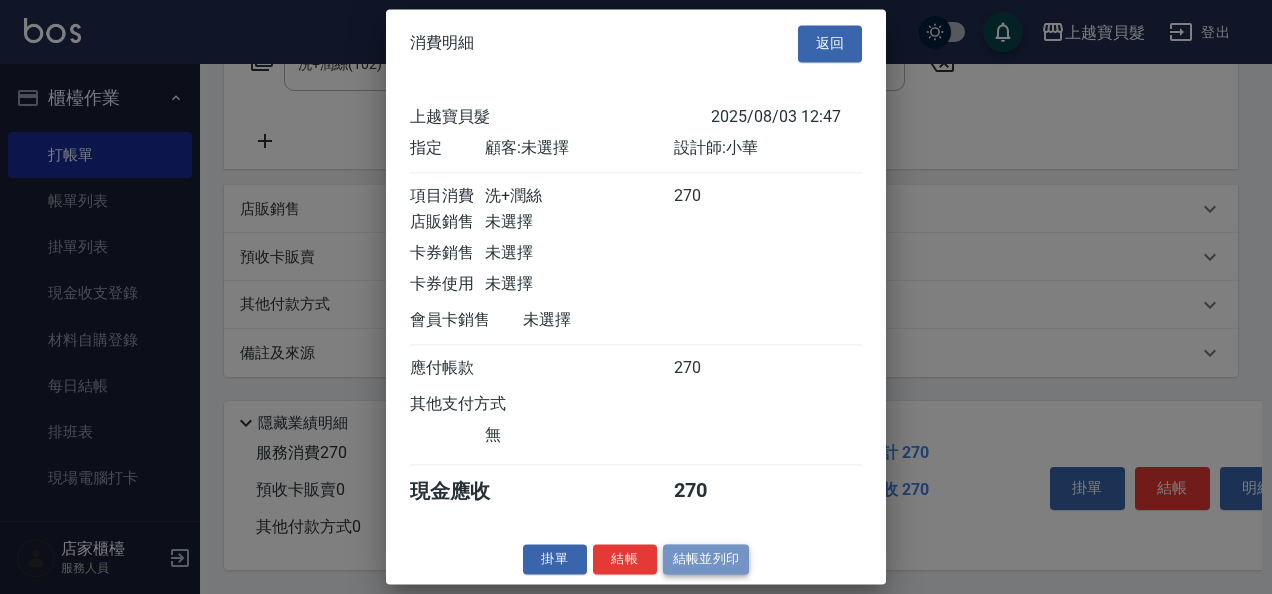 click on "結帳並列印" at bounding box center (706, 559) 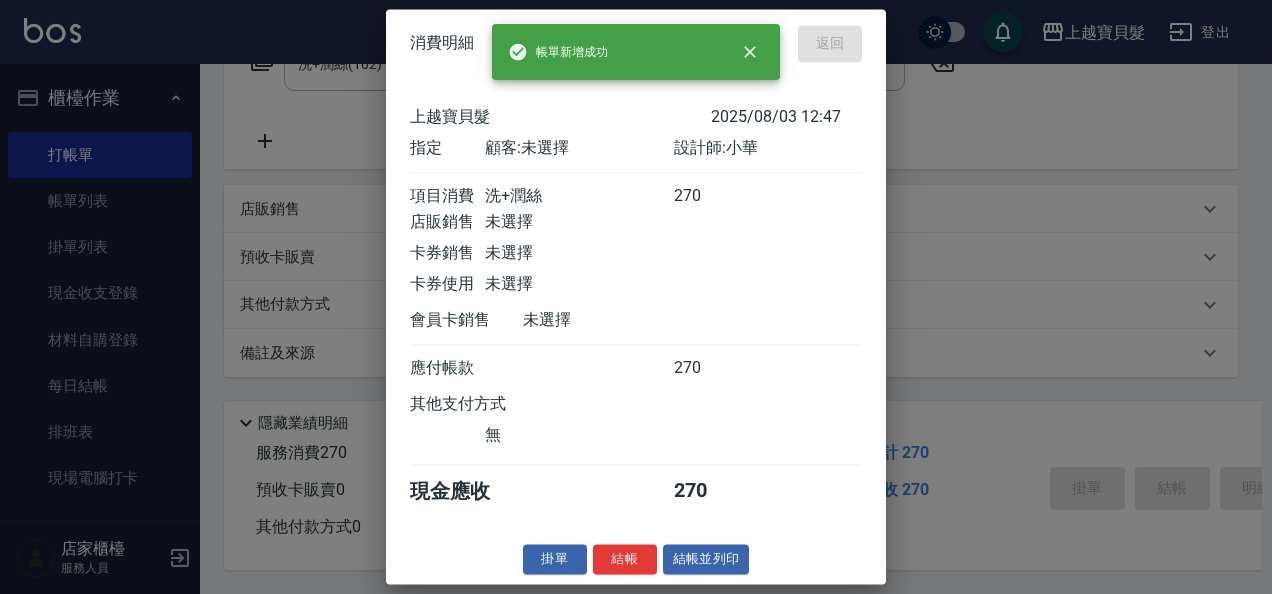 type on "2025/08/03 14:27" 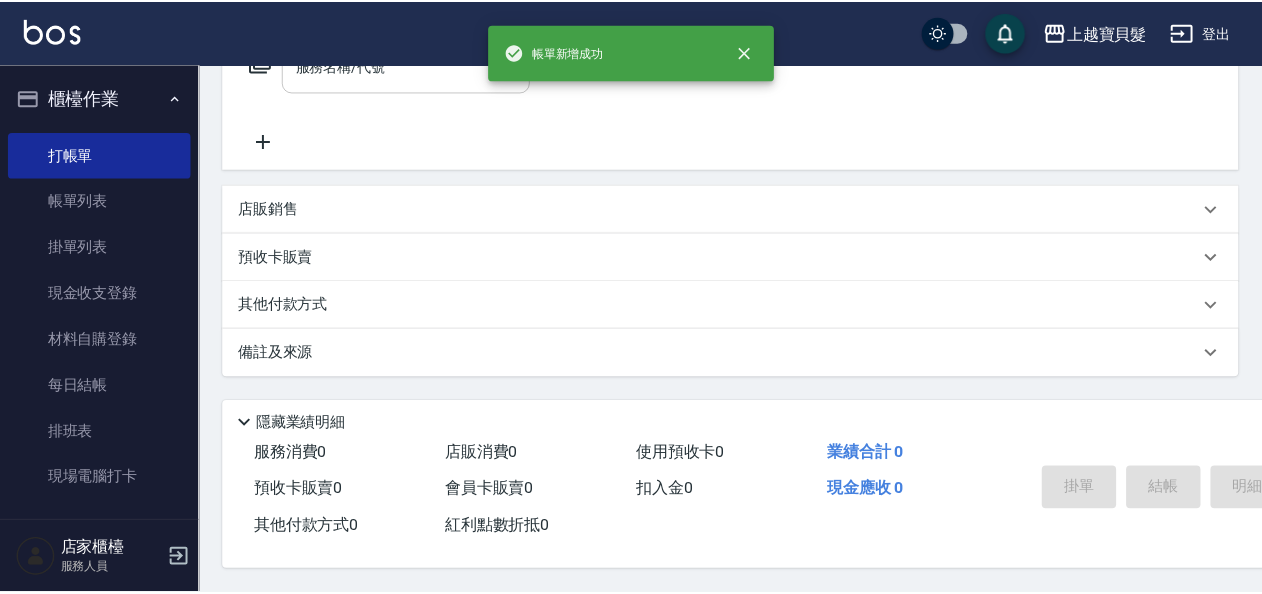 scroll, scrollTop: 0, scrollLeft: 0, axis: both 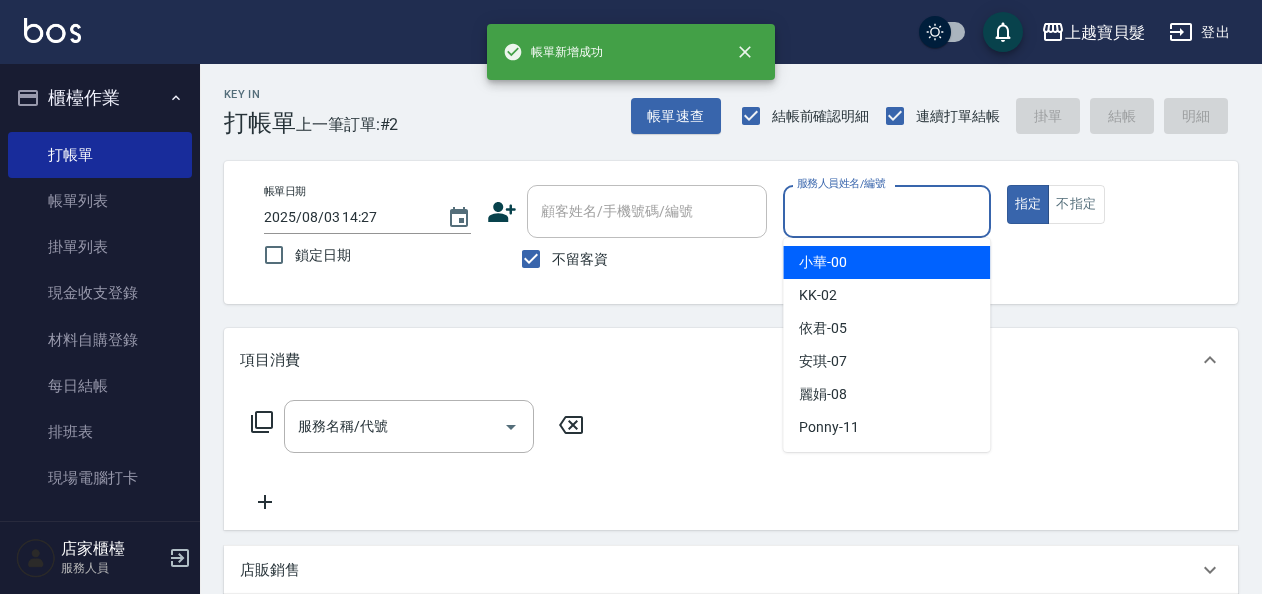click on "服務人員姓名/編號" at bounding box center (886, 211) 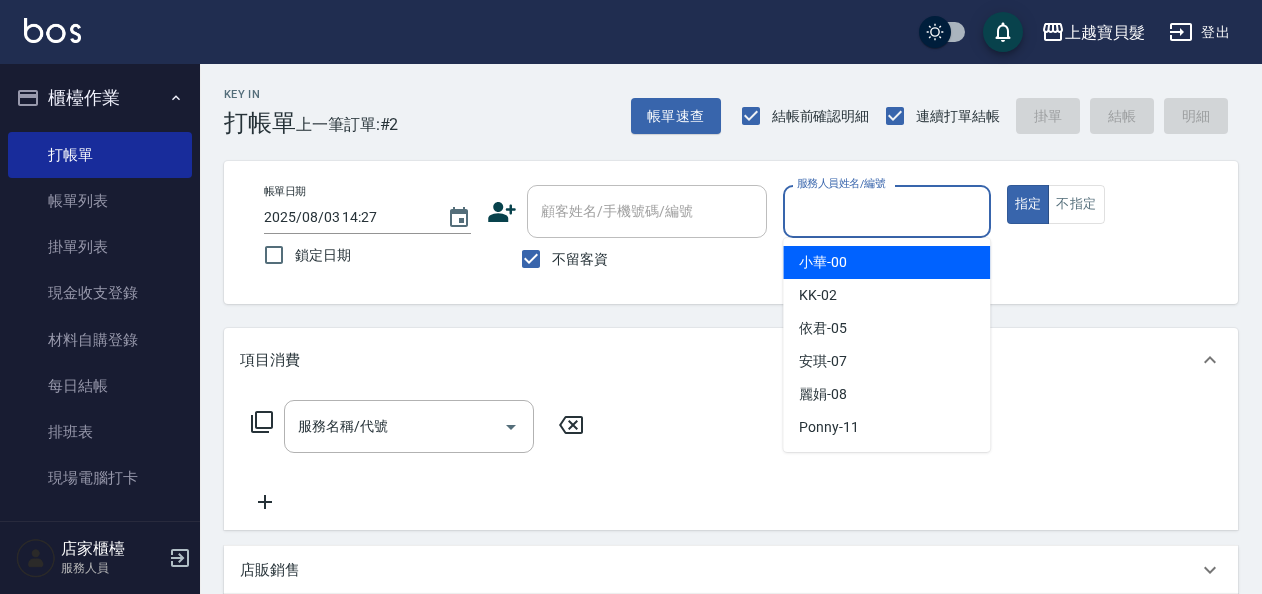 drag, startPoint x: 882, startPoint y: 250, endPoint x: 780, endPoint y: 251, distance: 102.0049 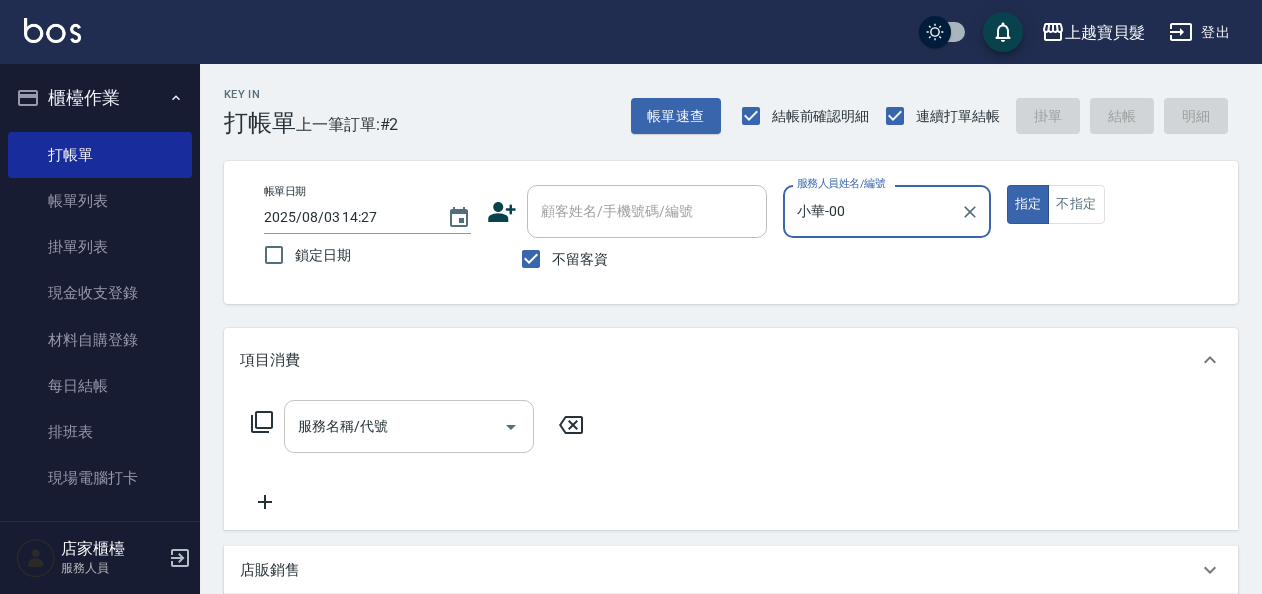 click on "服務名稱/代號" at bounding box center [409, 426] 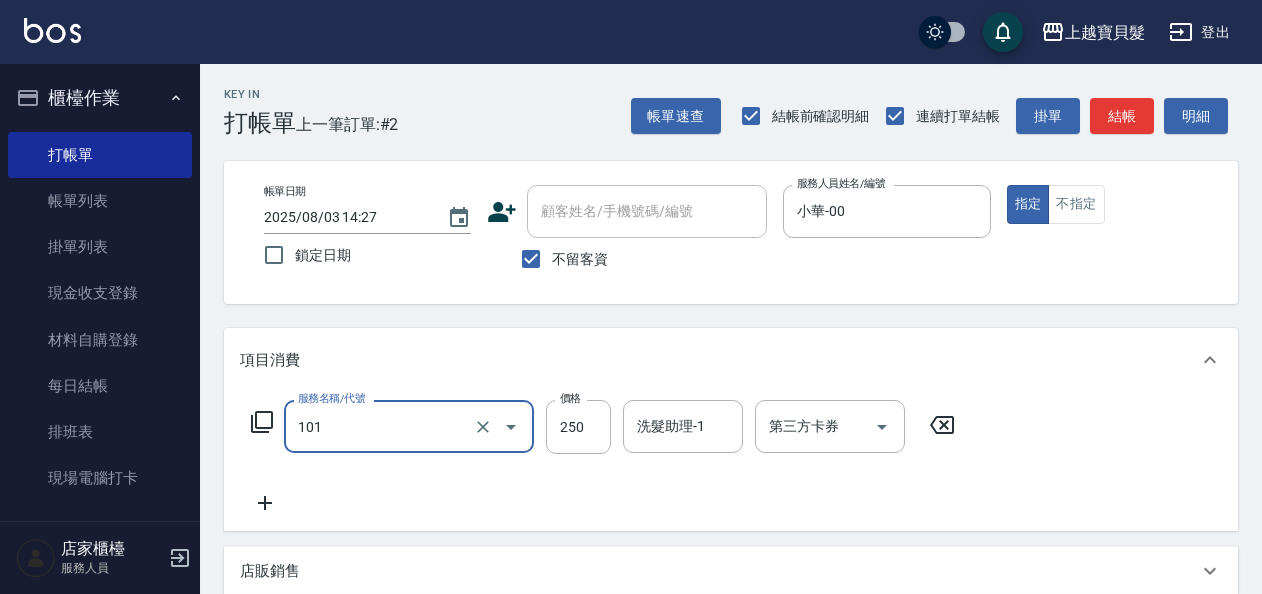 type on "洗髮(101)" 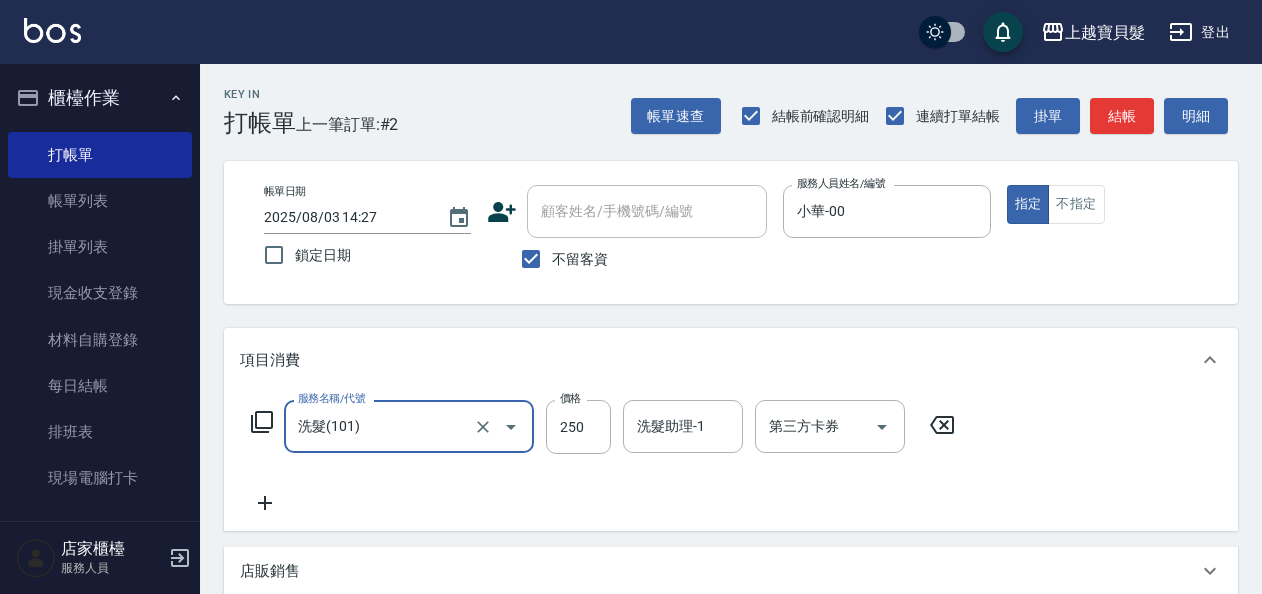 click 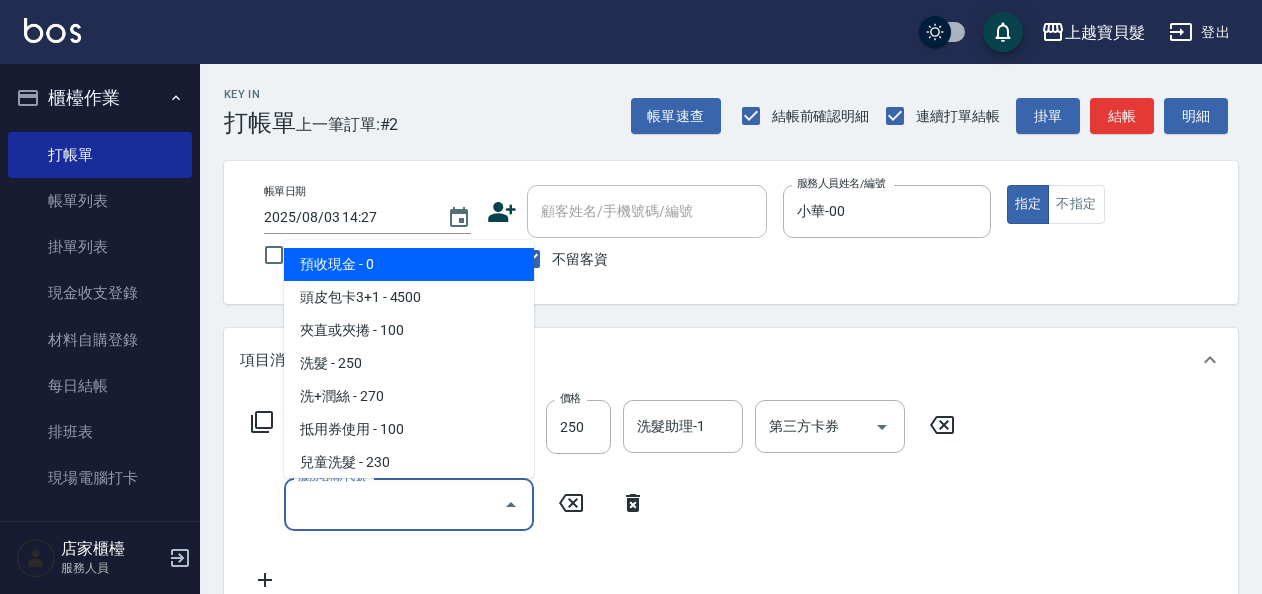 click on "服務名稱/代號" at bounding box center (394, 504) 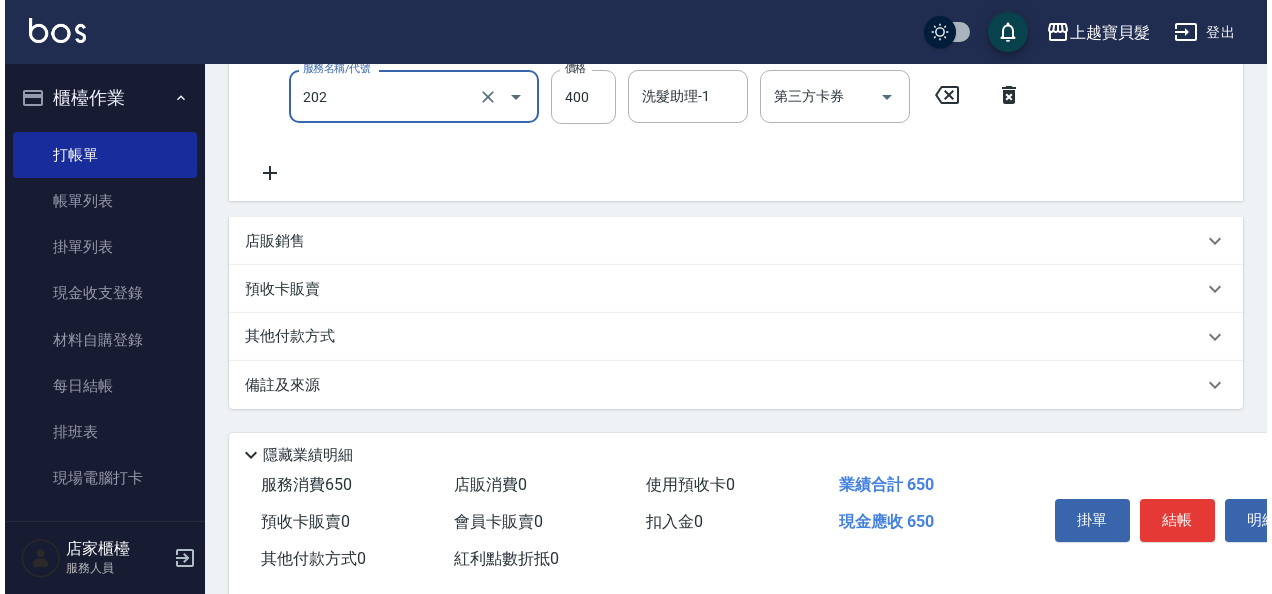 scroll, scrollTop: 447, scrollLeft: 0, axis: vertical 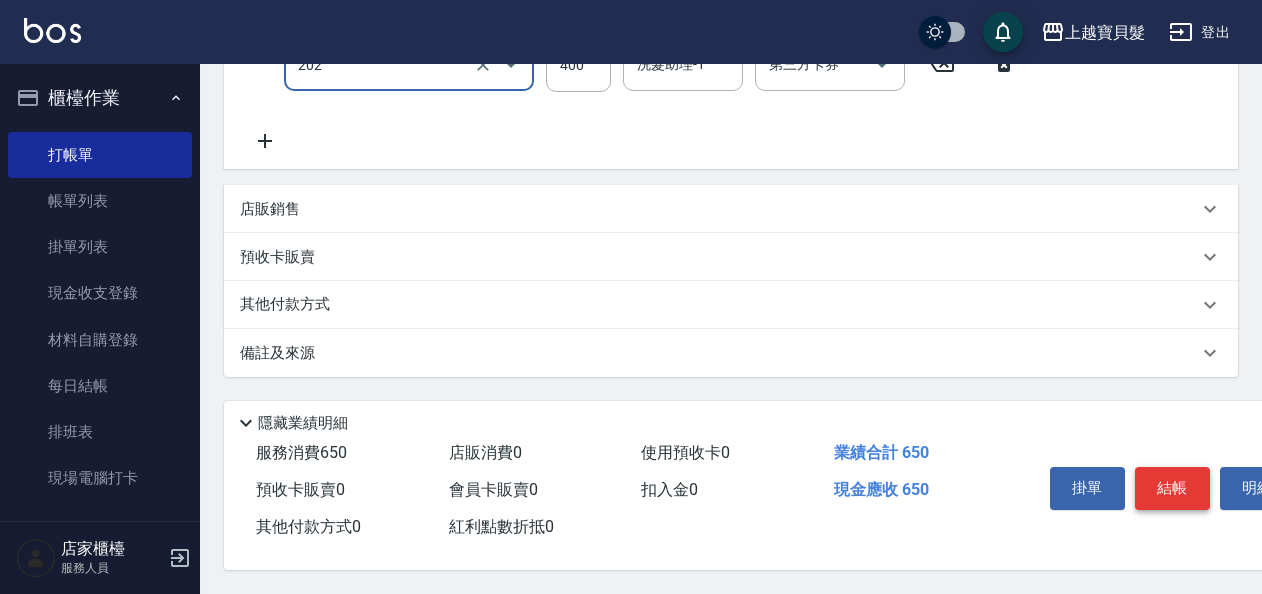 type on "剪髮(202)" 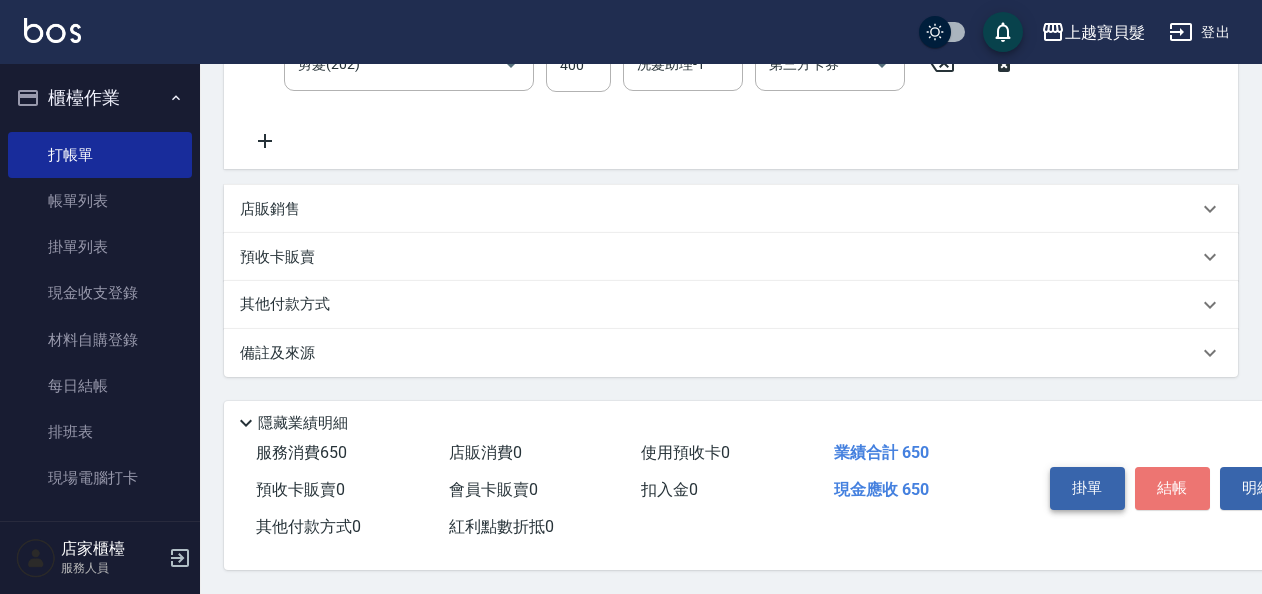 drag, startPoint x: 1182, startPoint y: 489, endPoint x: 1111, endPoint y: 498, distance: 71.568146 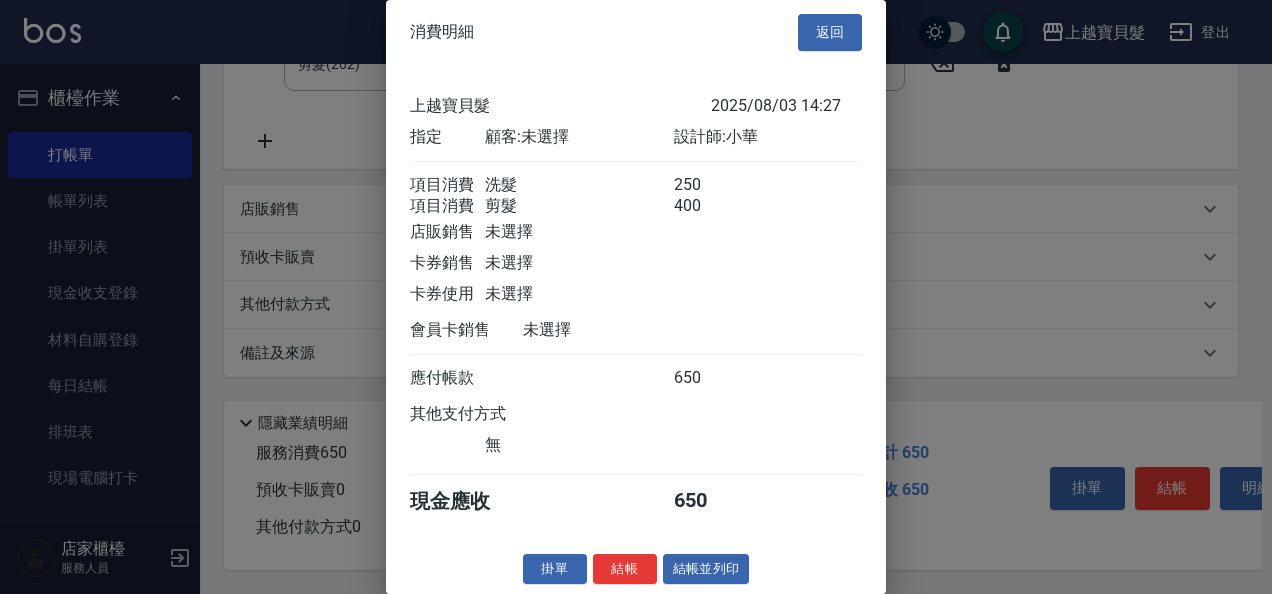 scroll, scrollTop: 28, scrollLeft: 0, axis: vertical 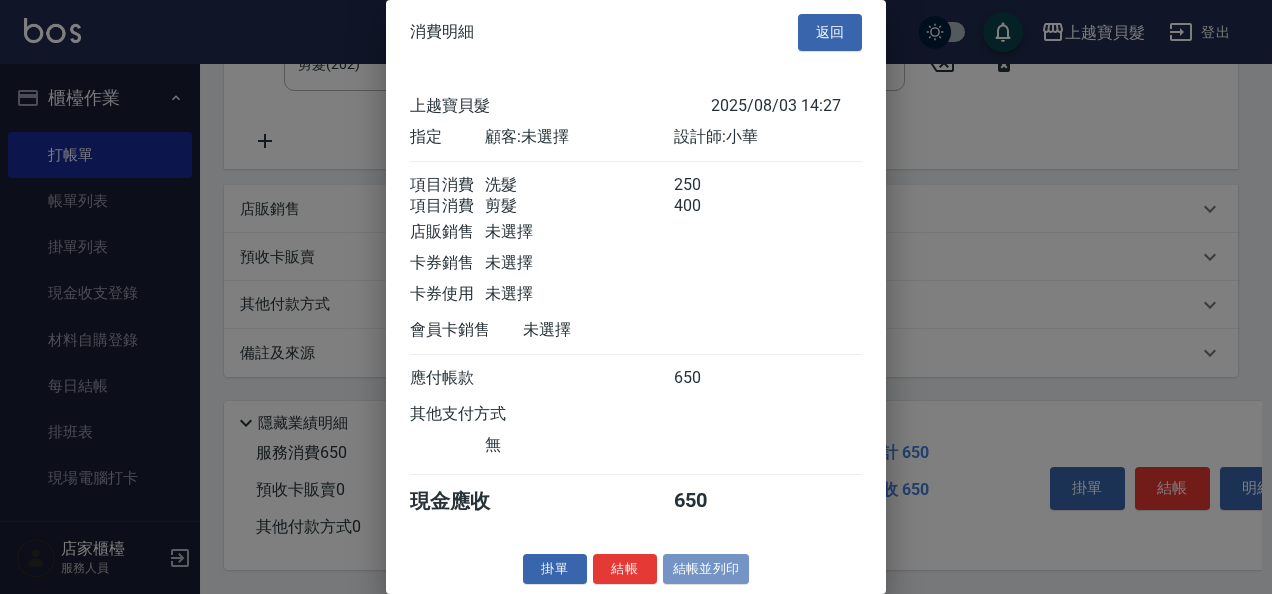 click on "結帳並列印" at bounding box center [706, 569] 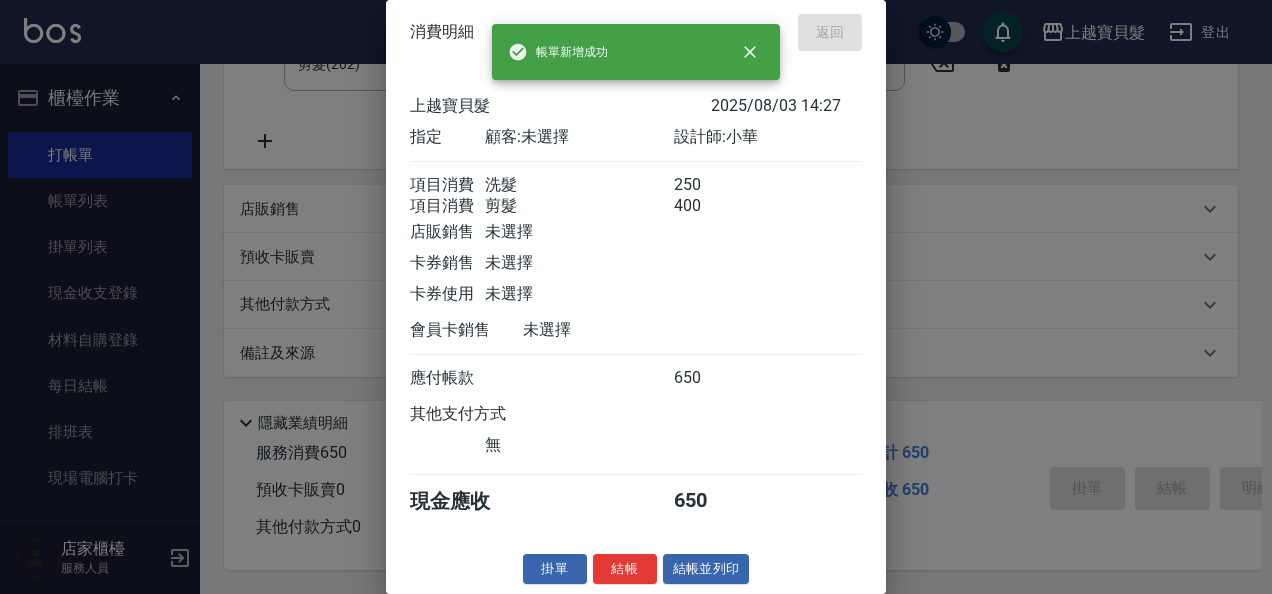 type on "2025/08/03 14:28" 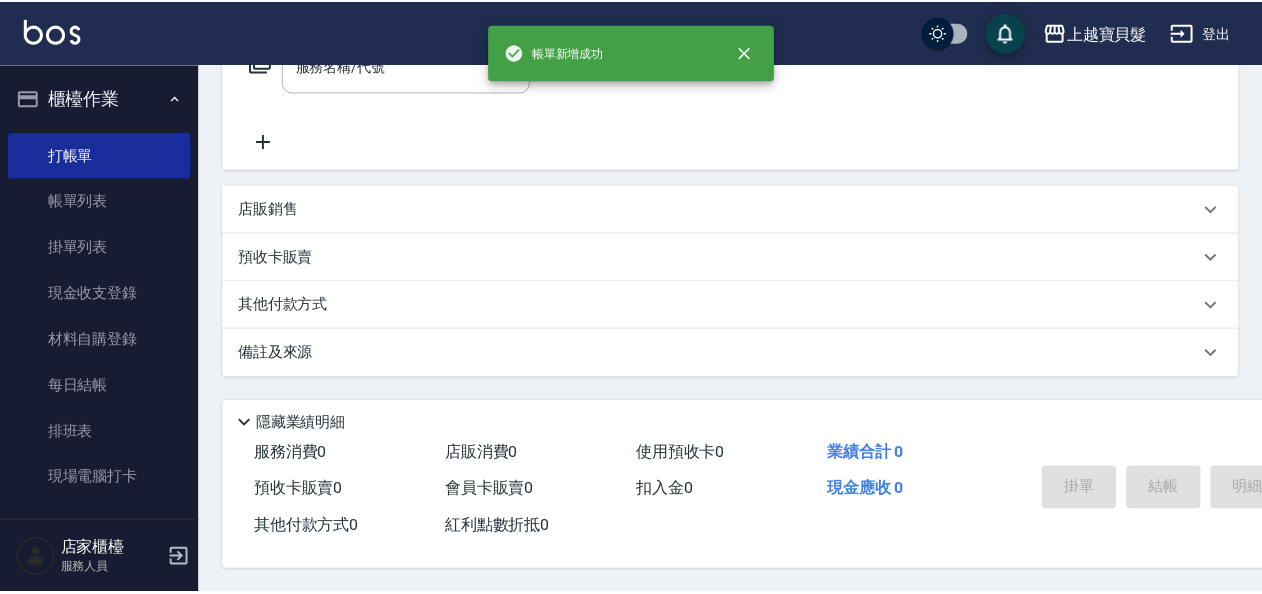 scroll, scrollTop: 0, scrollLeft: 0, axis: both 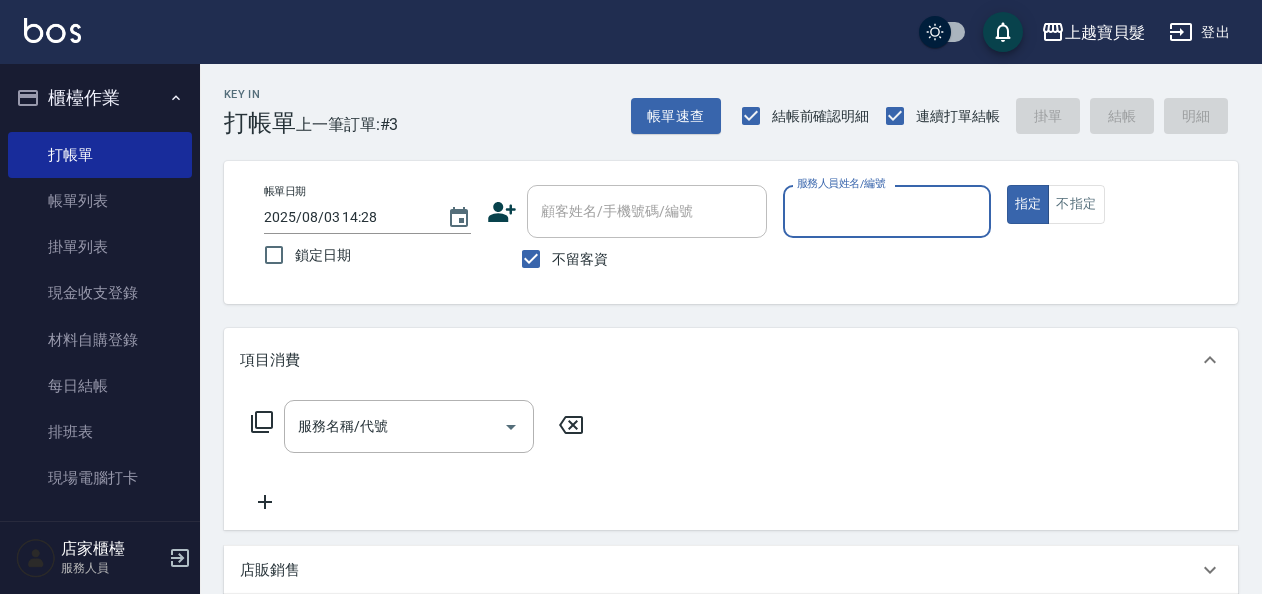 click on "服務人員姓名/編號" at bounding box center (886, 211) 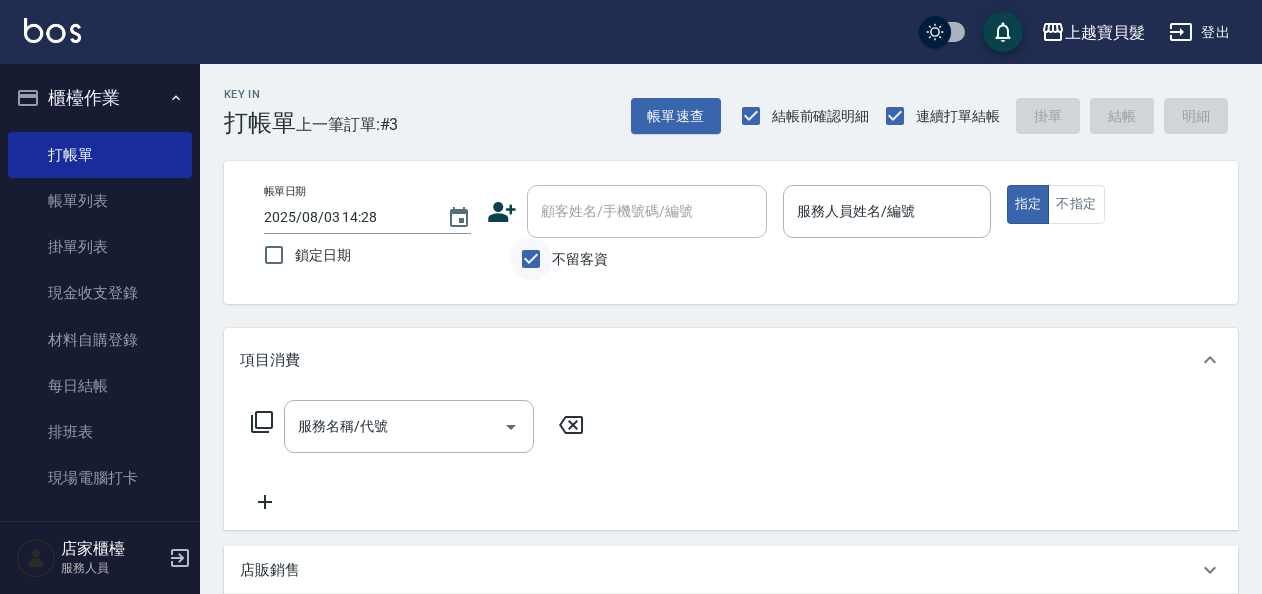 click on "不留客資" at bounding box center [531, 259] 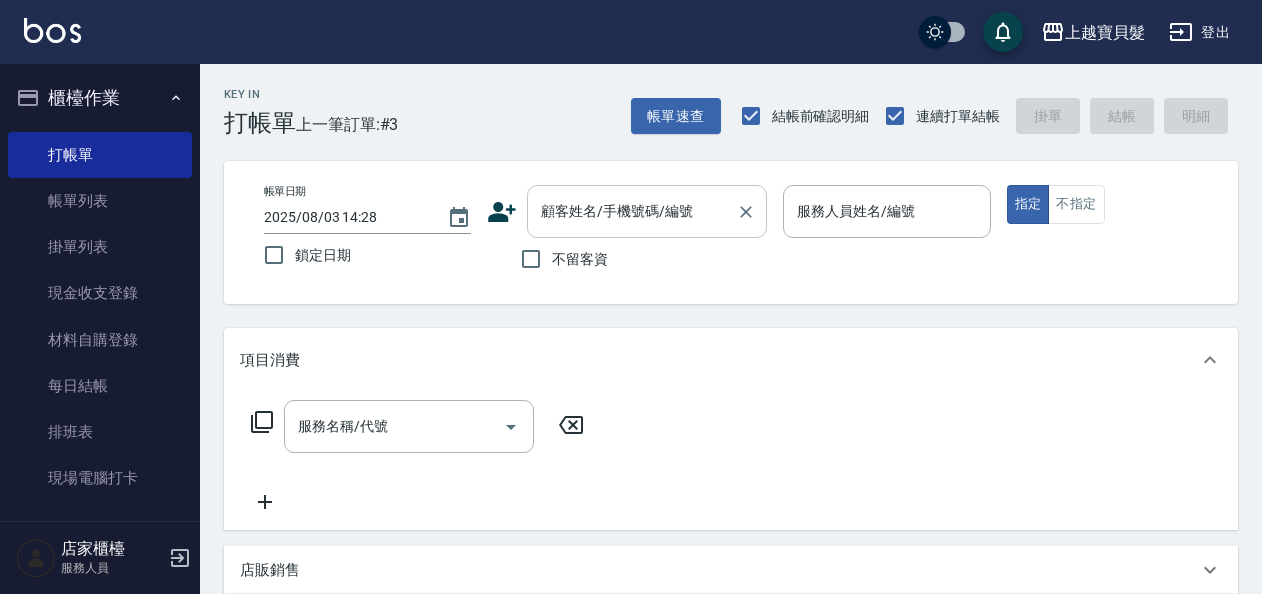 click on "顧客姓名/手機號碼/編號" at bounding box center [632, 211] 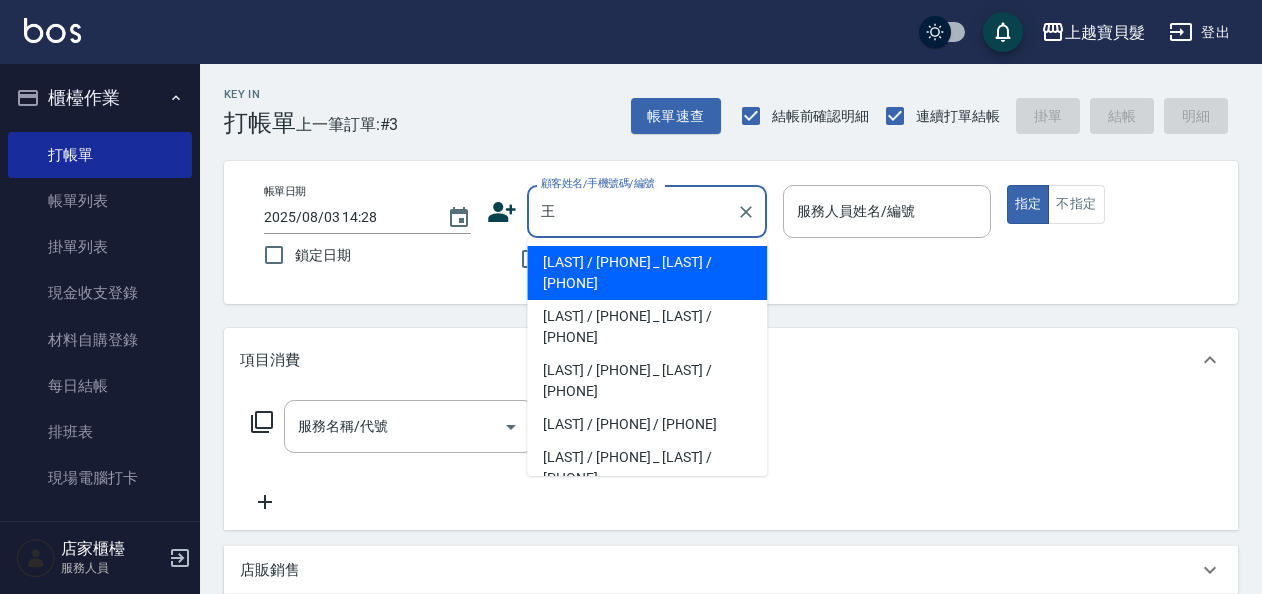 click on "[LAST] / [PHONE] _ [LAST] / [PHONE]" at bounding box center [647, 381] 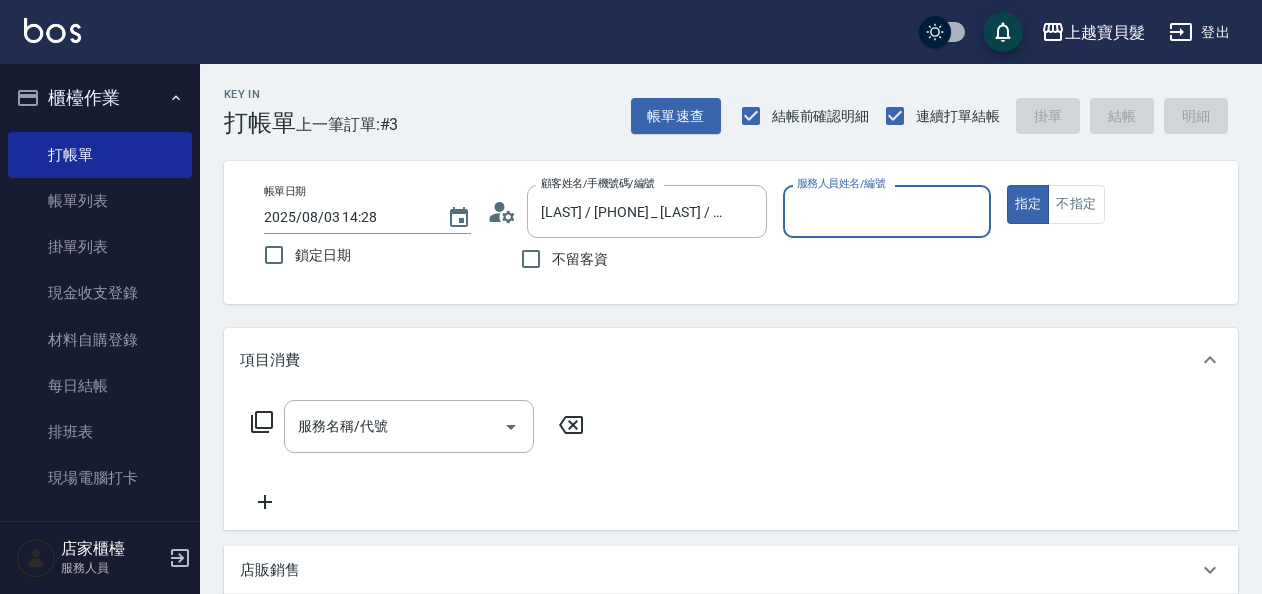 click on "服務人員姓名/編號" at bounding box center [886, 211] 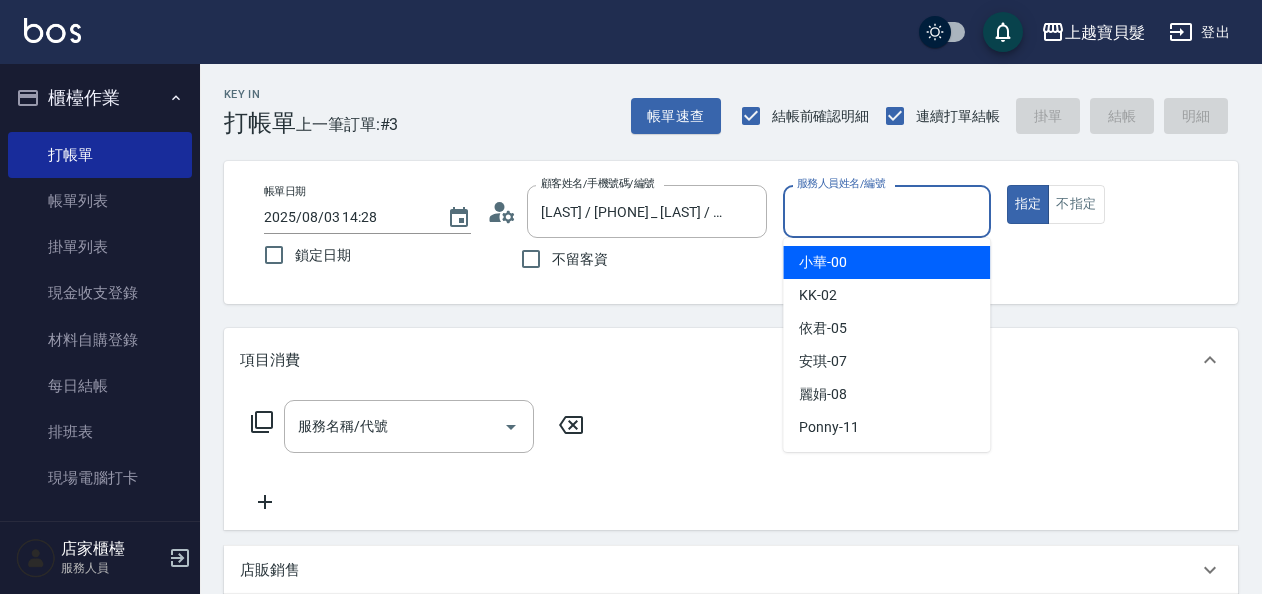 click on "小華 -00" at bounding box center (886, 262) 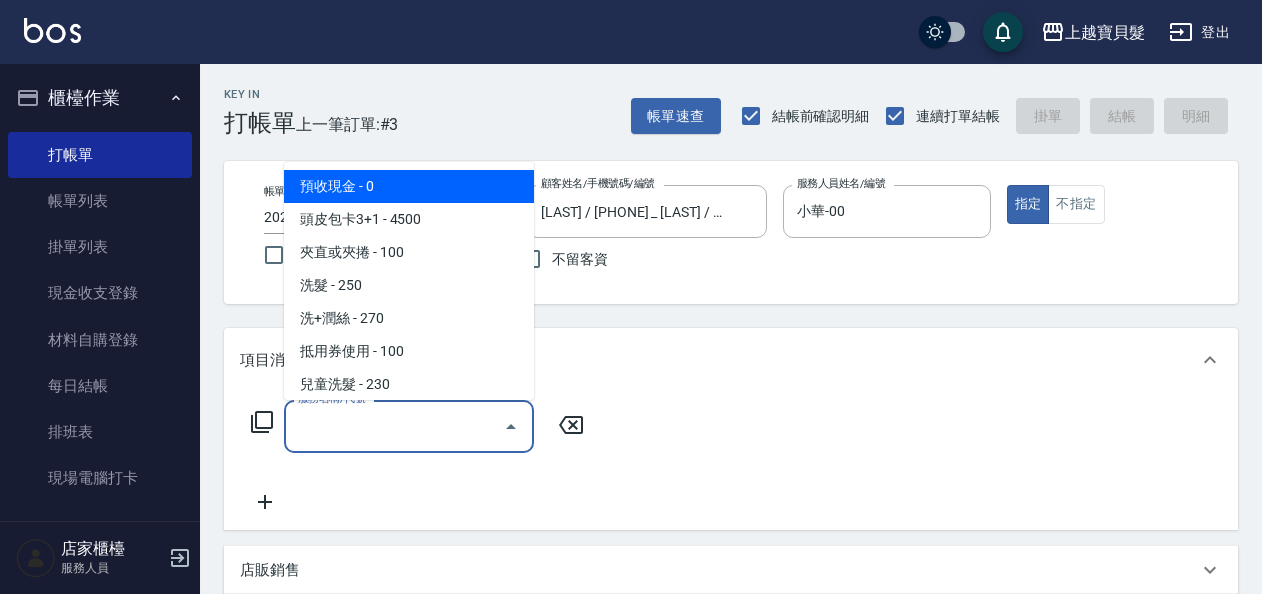 click on "服務名稱/代號" at bounding box center [394, 426] 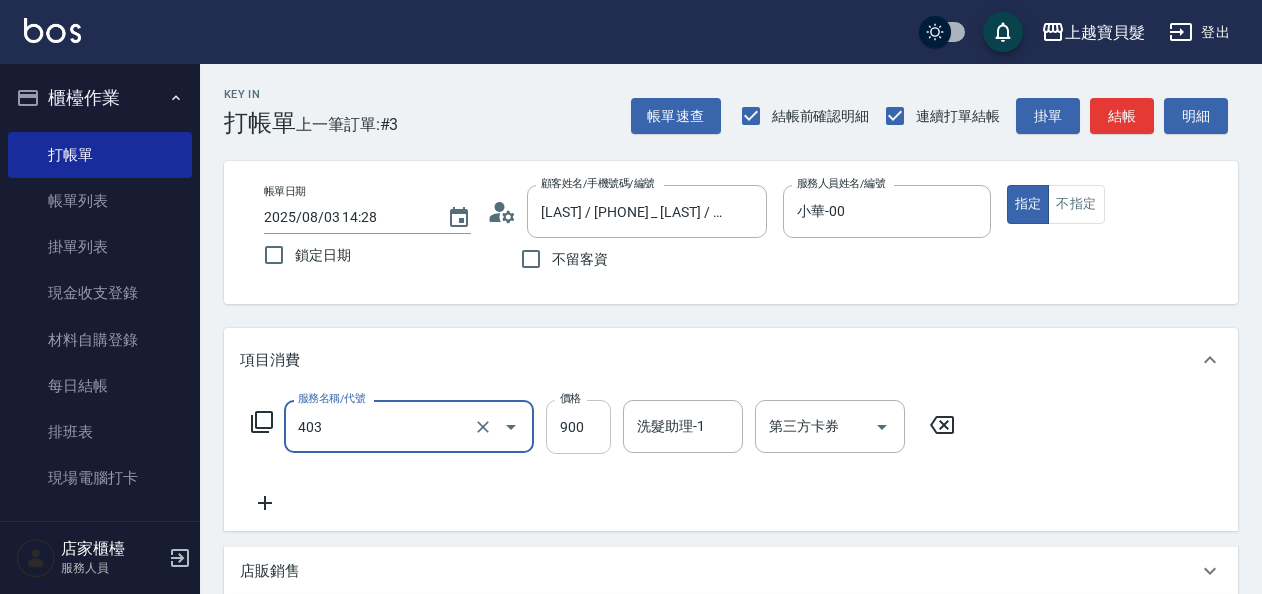 type on "補染(403)" 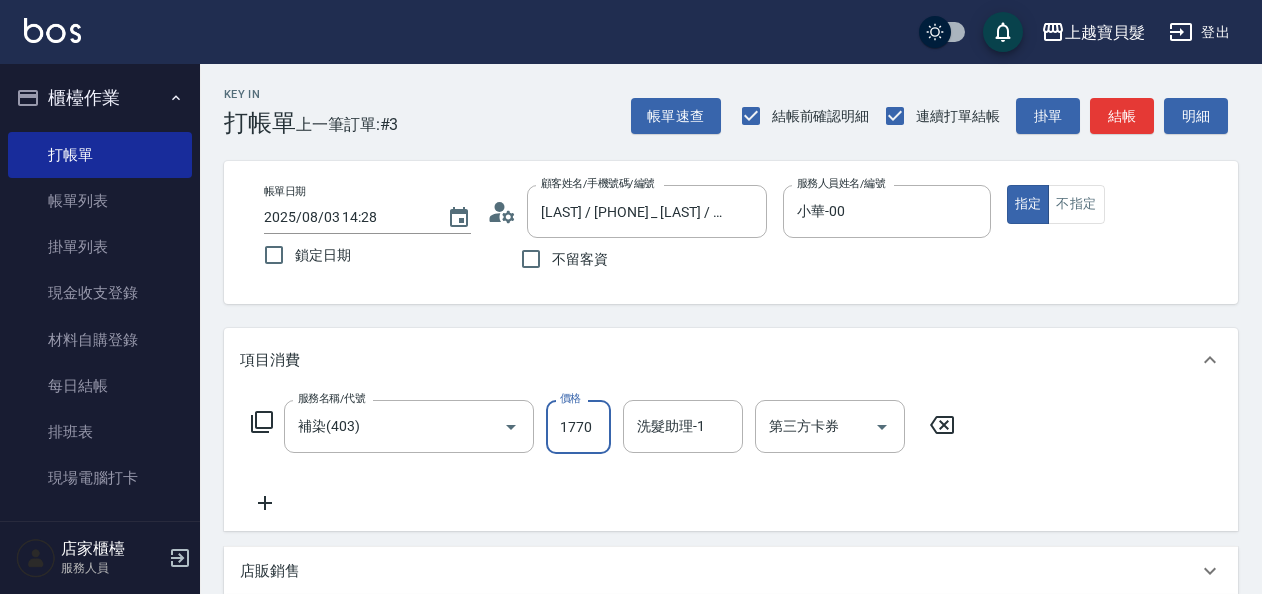 type on "1770" 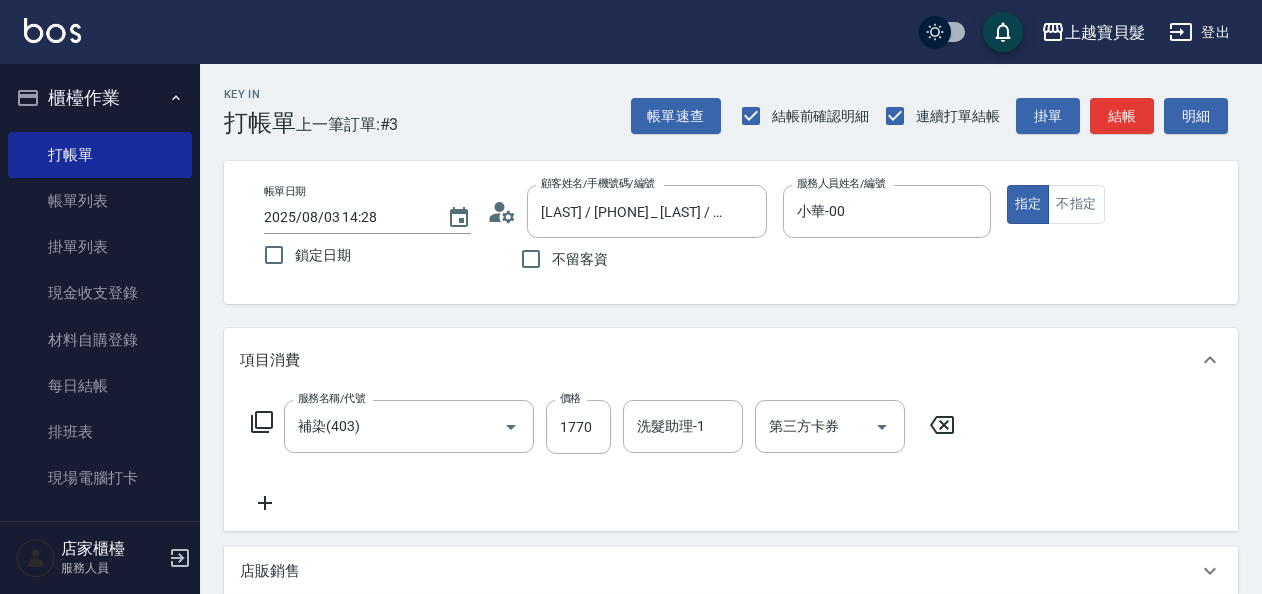 click 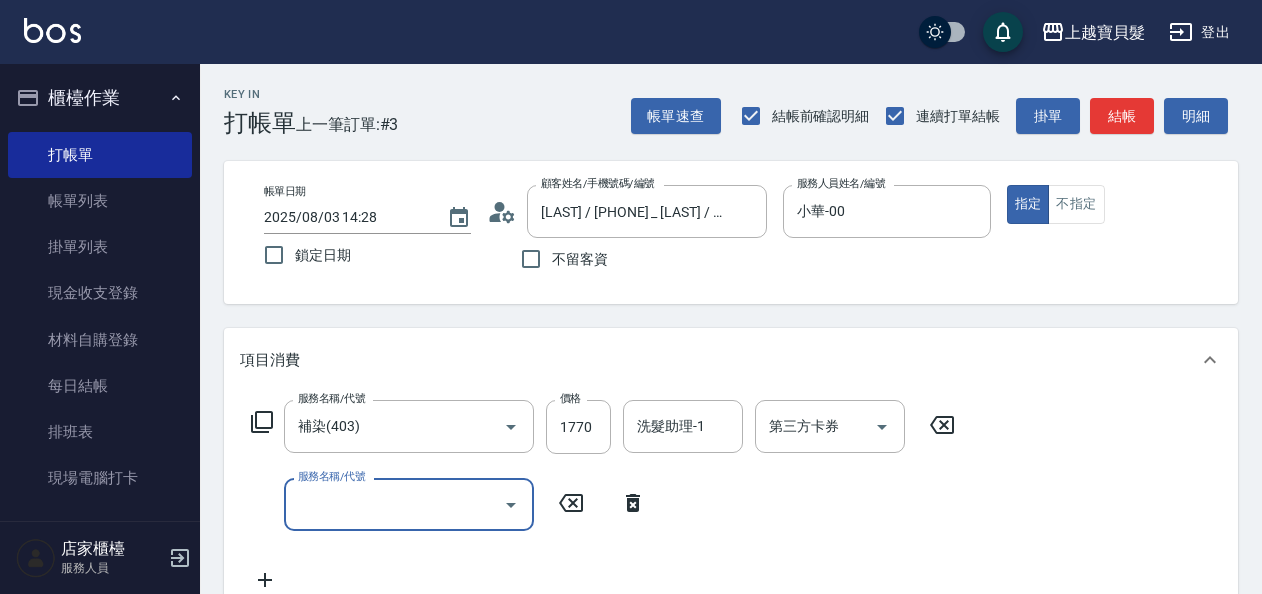 click on "服務名稱/代號" at bounding box center [394, 504] 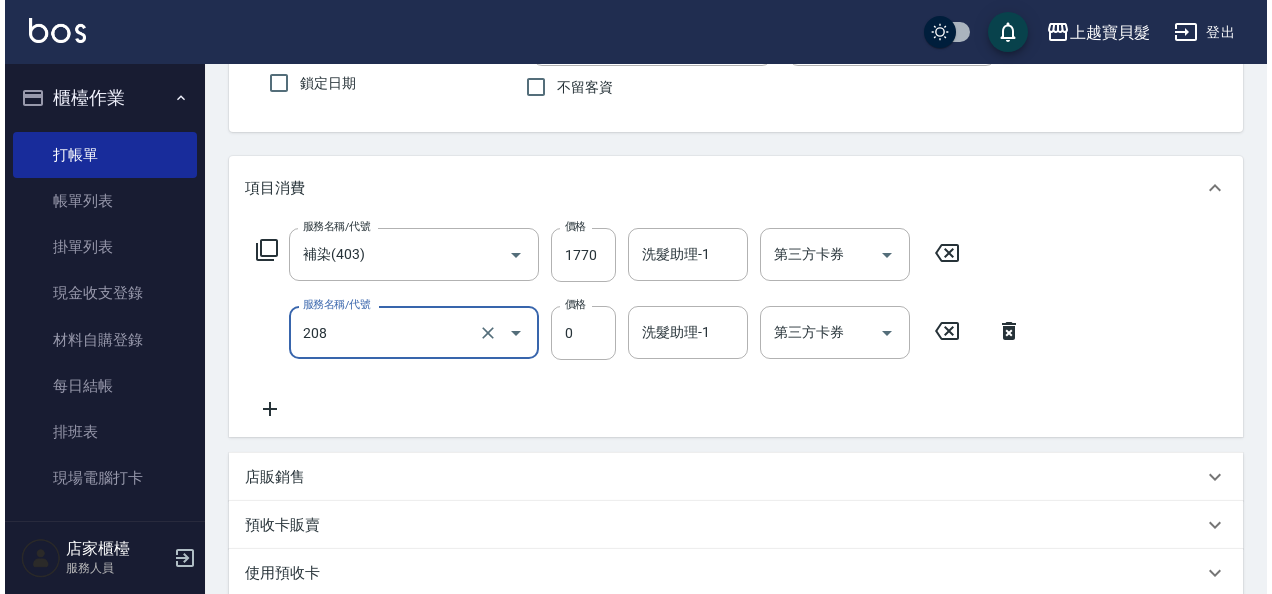 scroll, scrollTop: 495, scrollLeft: 0, axis: vertical 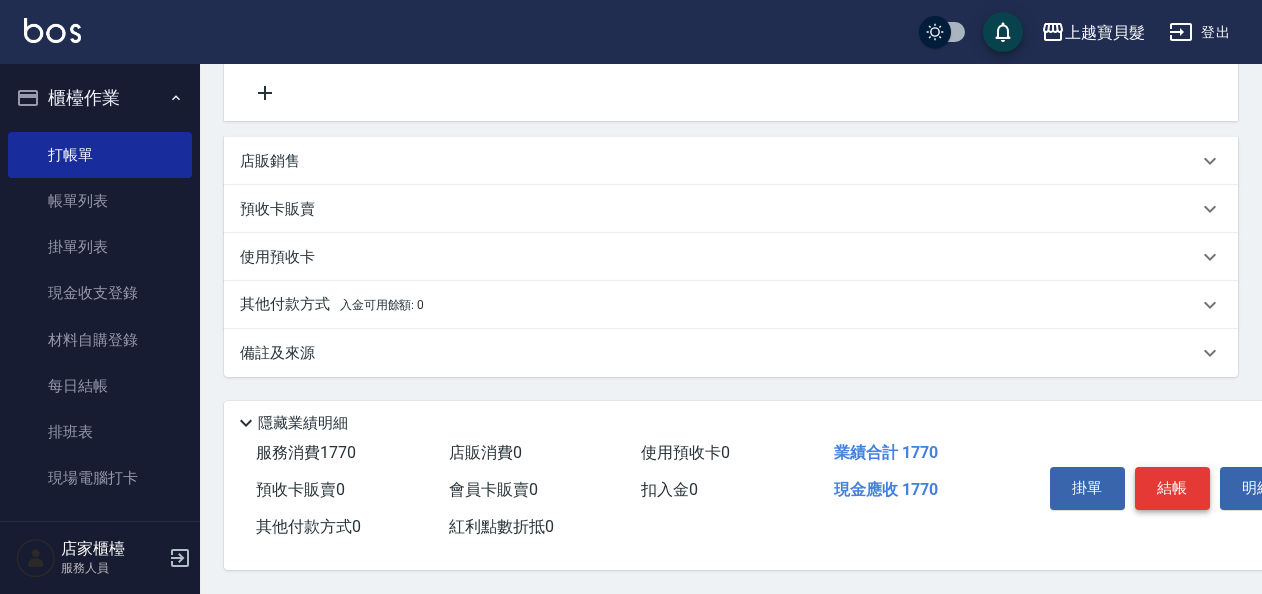 type on "使用剪髮卡(208)" 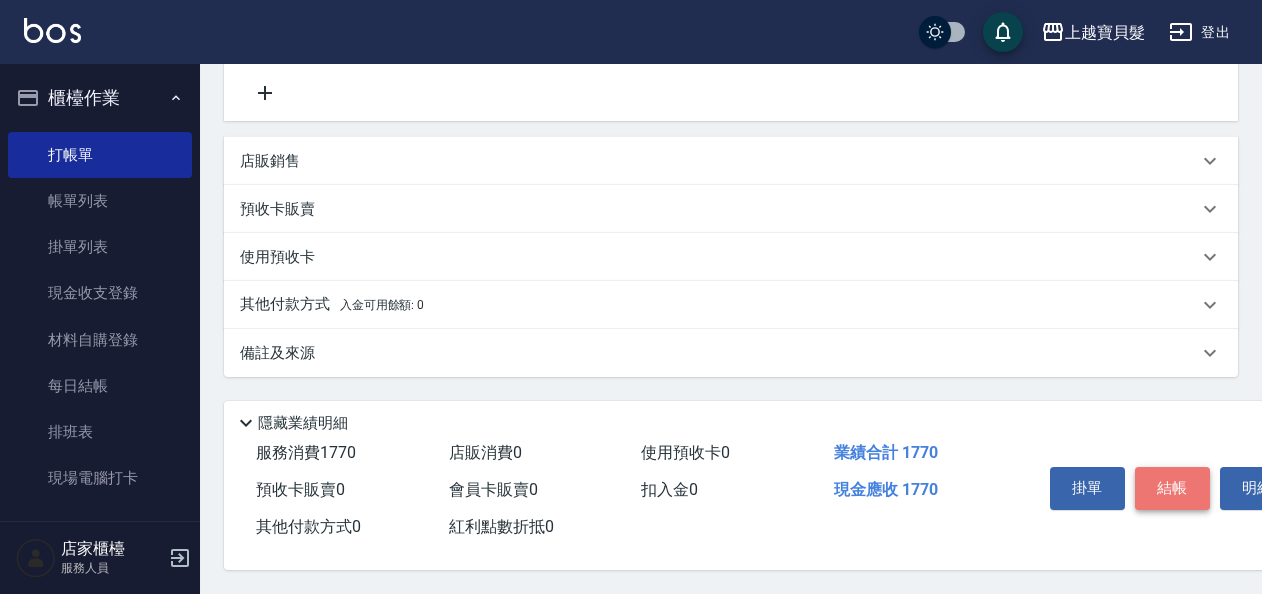 click on "結帳" at bounding box center [1172, 488] 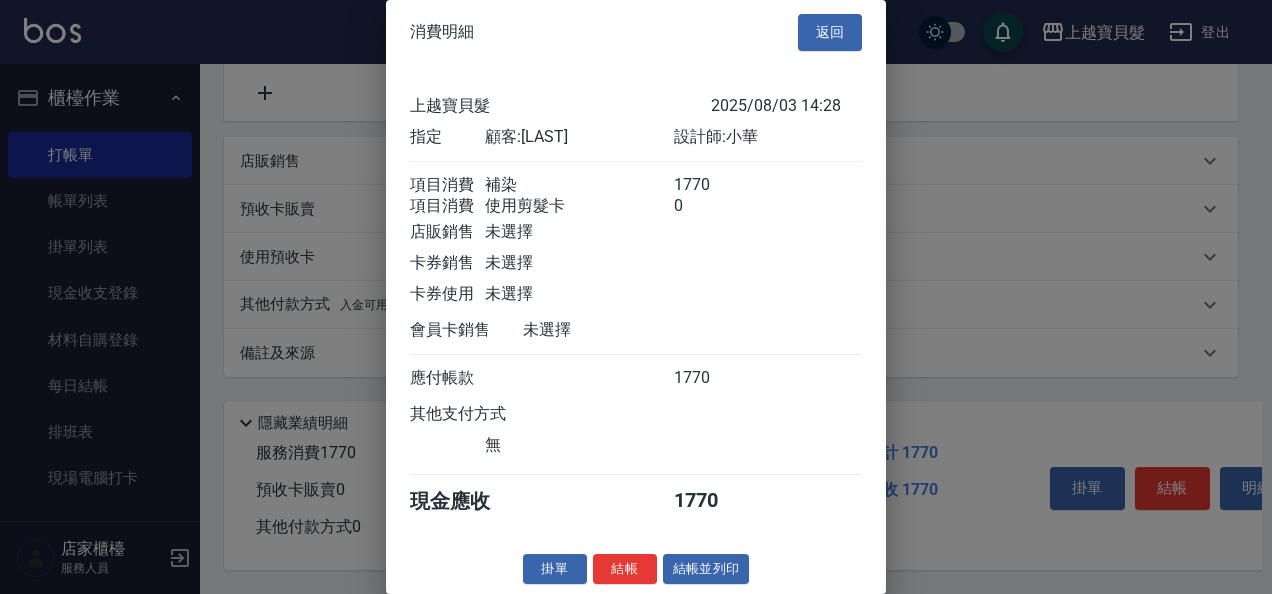 scroll, scrollTop: 28, scrollLeft: 0, axis: vertical 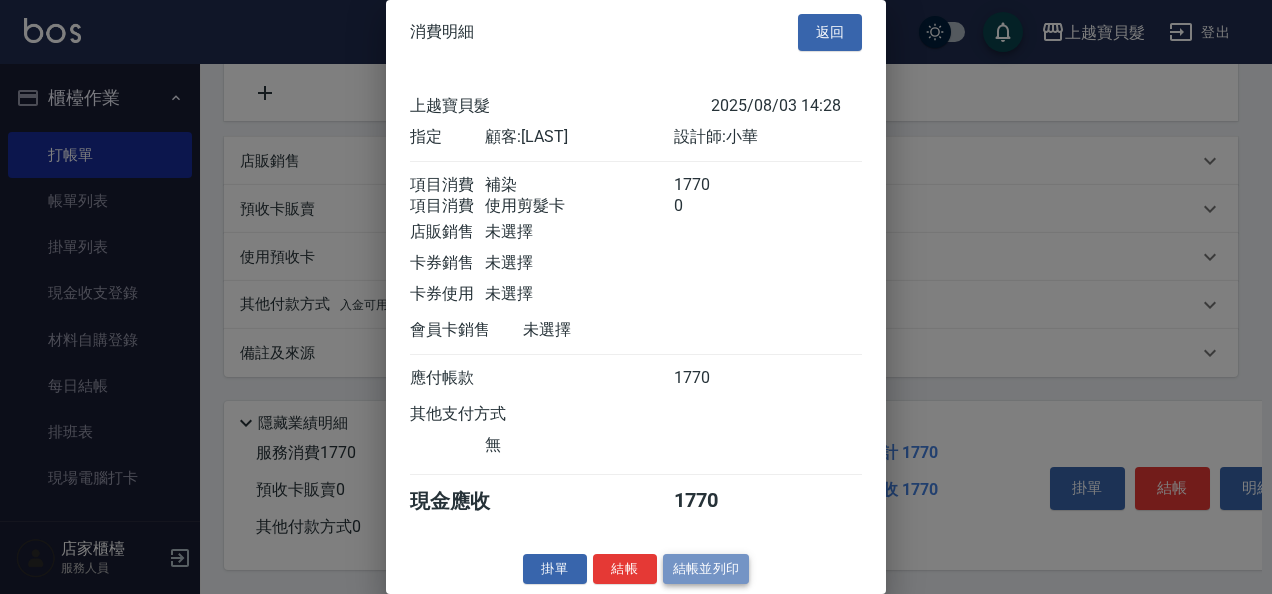 click on "結帳並列印" at bounding box center (706, 569) 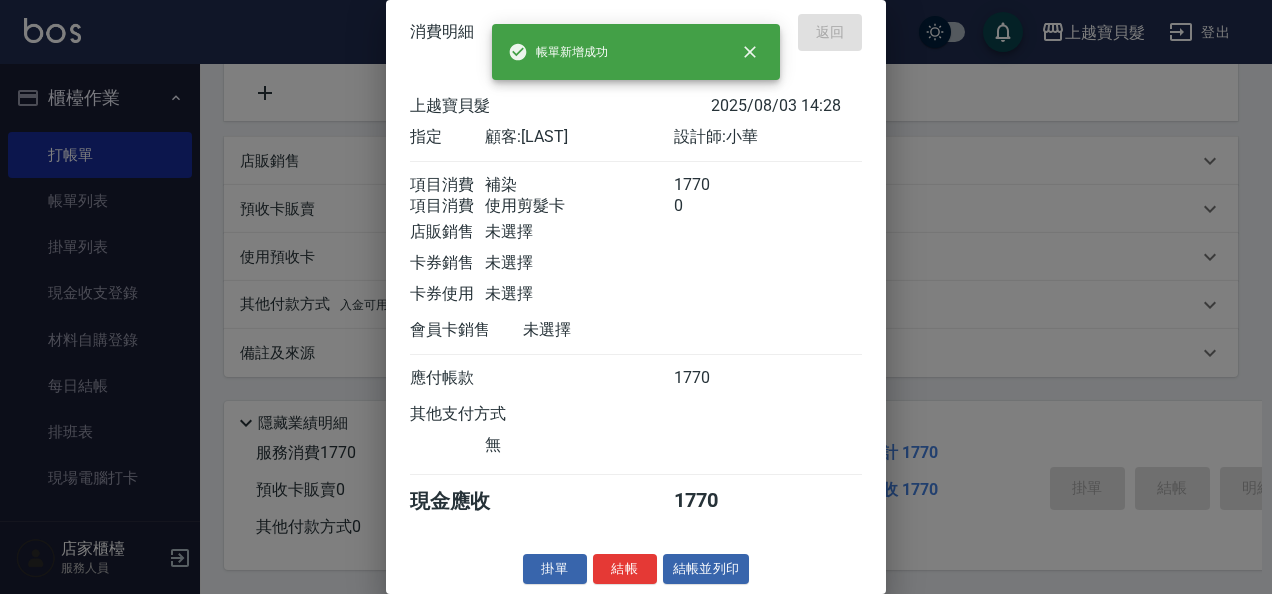 type 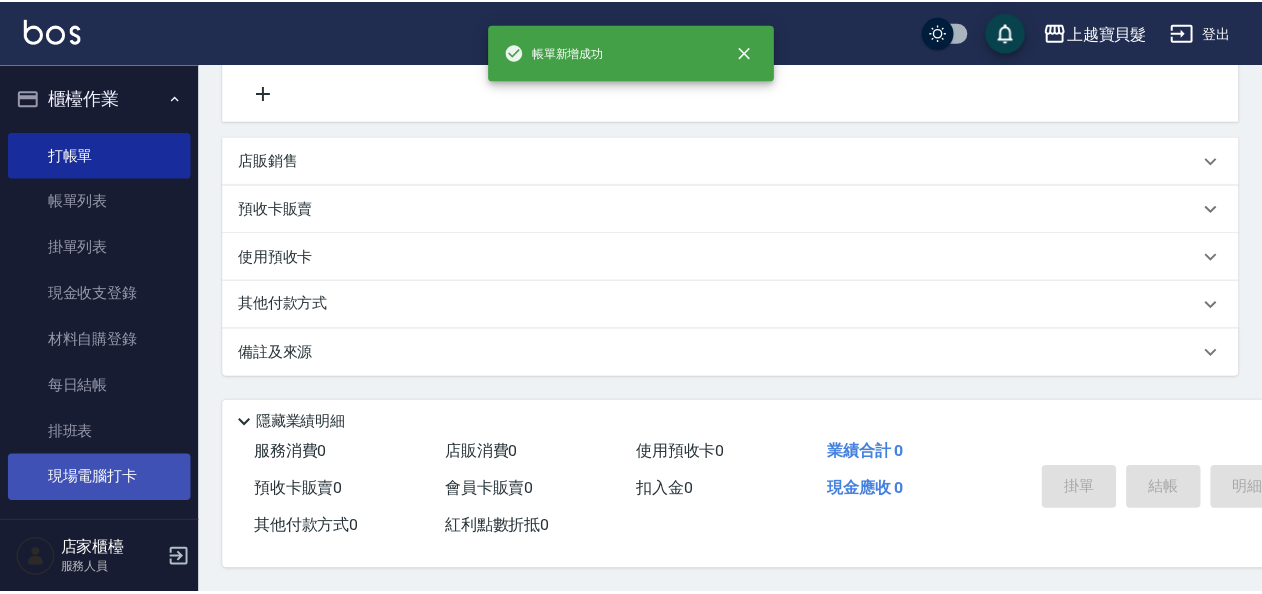scroll, scrollTop: 0, scrollLeft: 0, axis: both 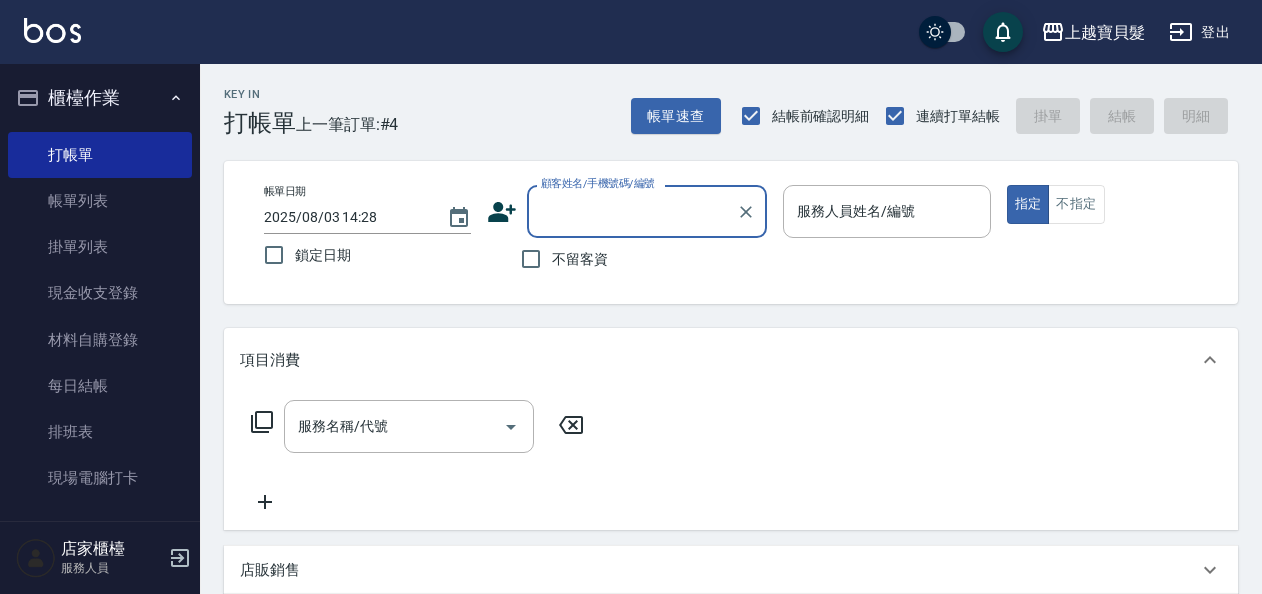 drag, startPoint x: 545, startPoint y: 271, endPoint x: 584, endPoint y: 262, distance: 40.024994 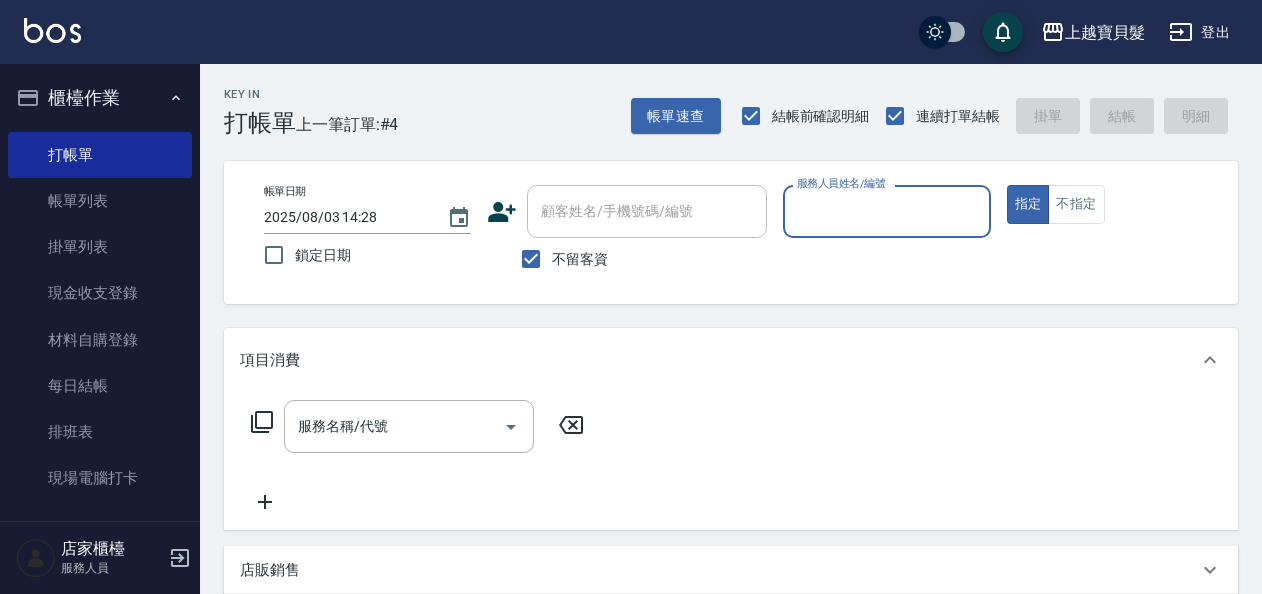 click on "服務人員姓名/編號" at bounding box center [886, 211] 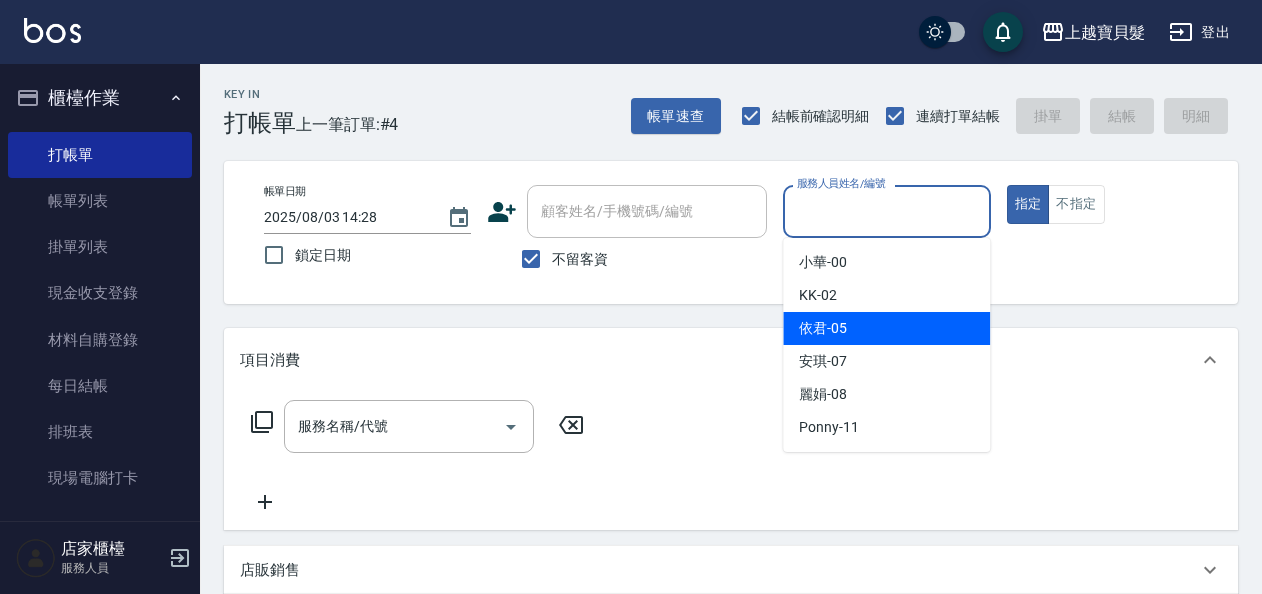 click on "依君 -05" at bounding box center (886, 328) 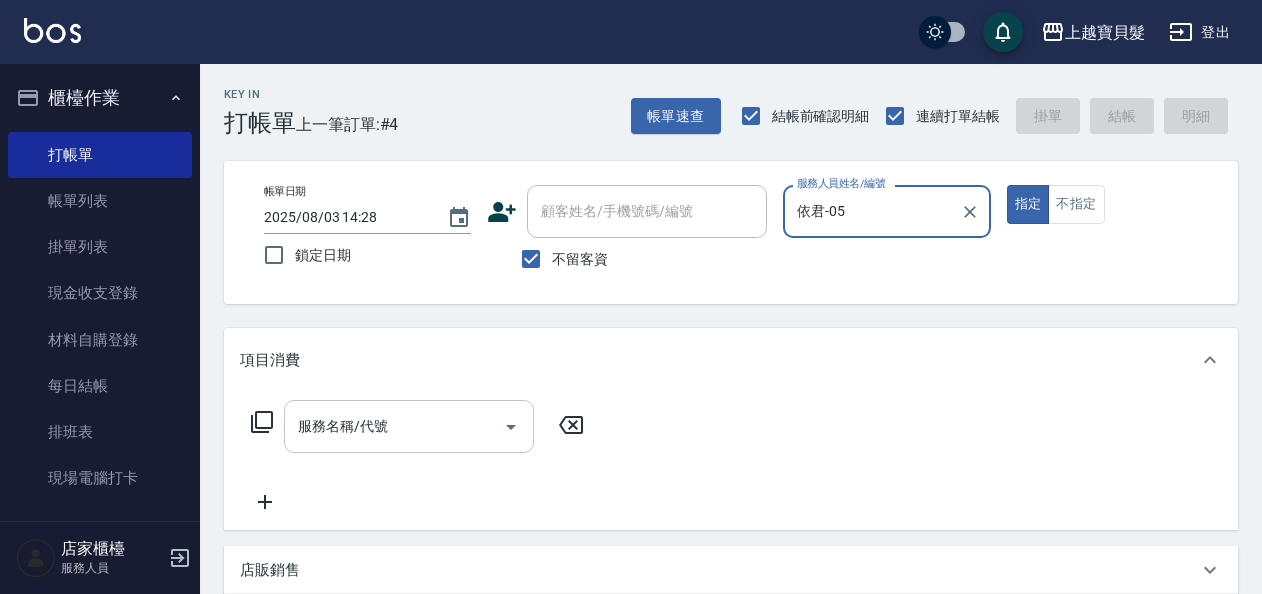 click on "服務名稱/代號" at bounding box center [394, 426] 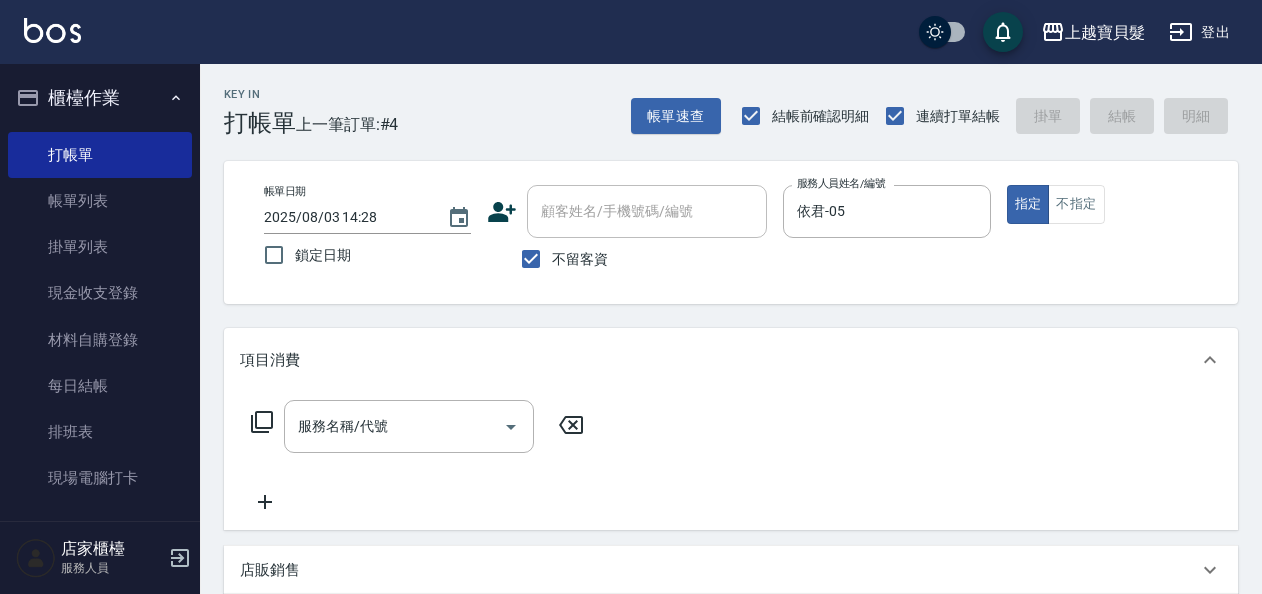 click 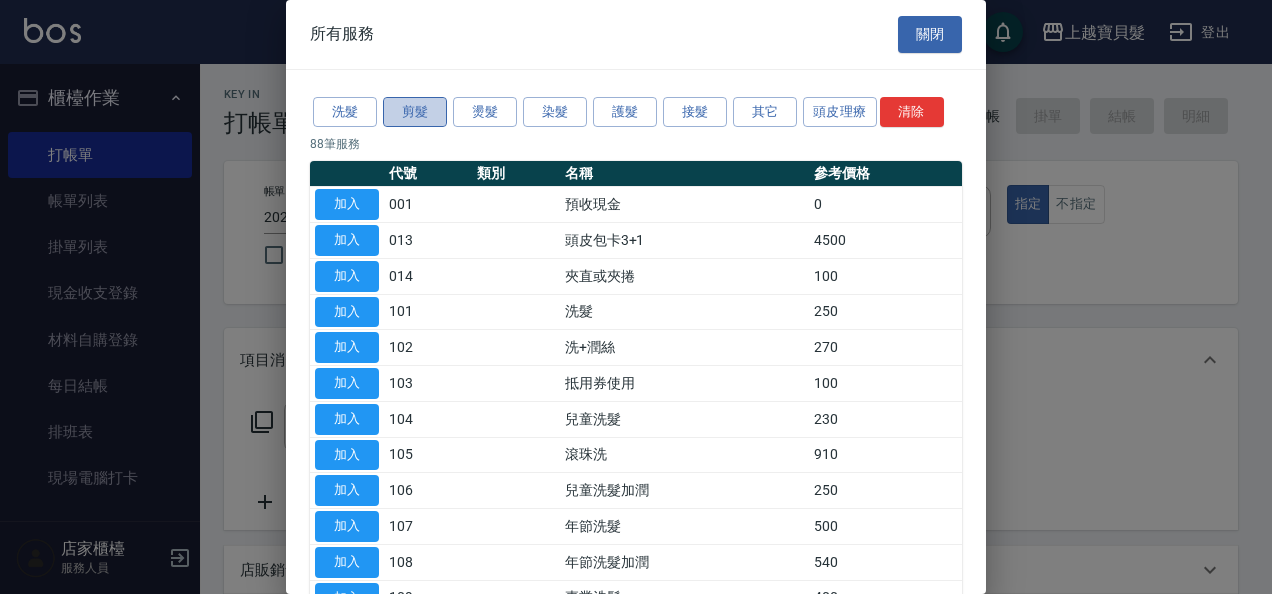 click on "剪髮" at bounding box center (415, 112) 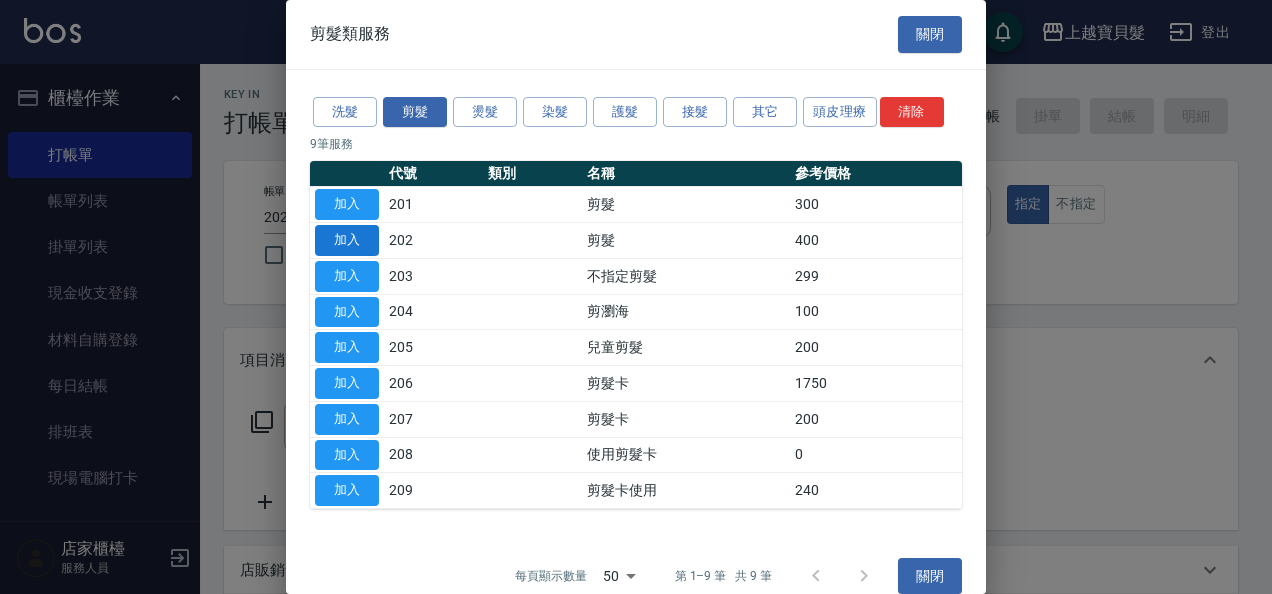 click on "加入" at bounding box center [347, 240] 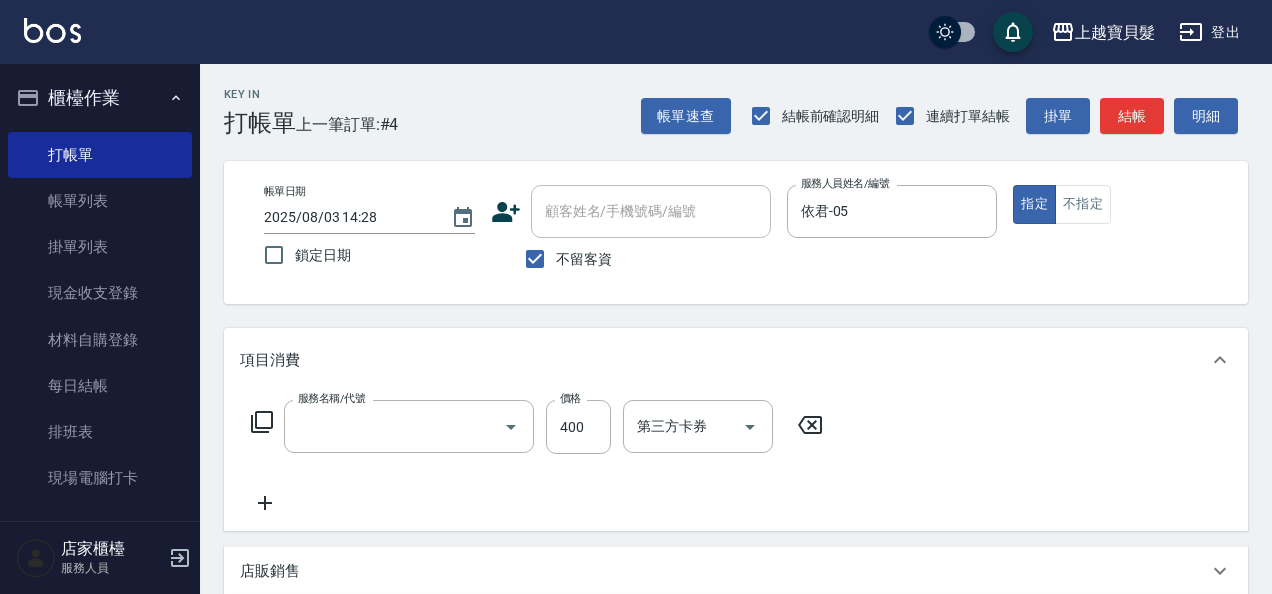 type on "剪髮(202)" 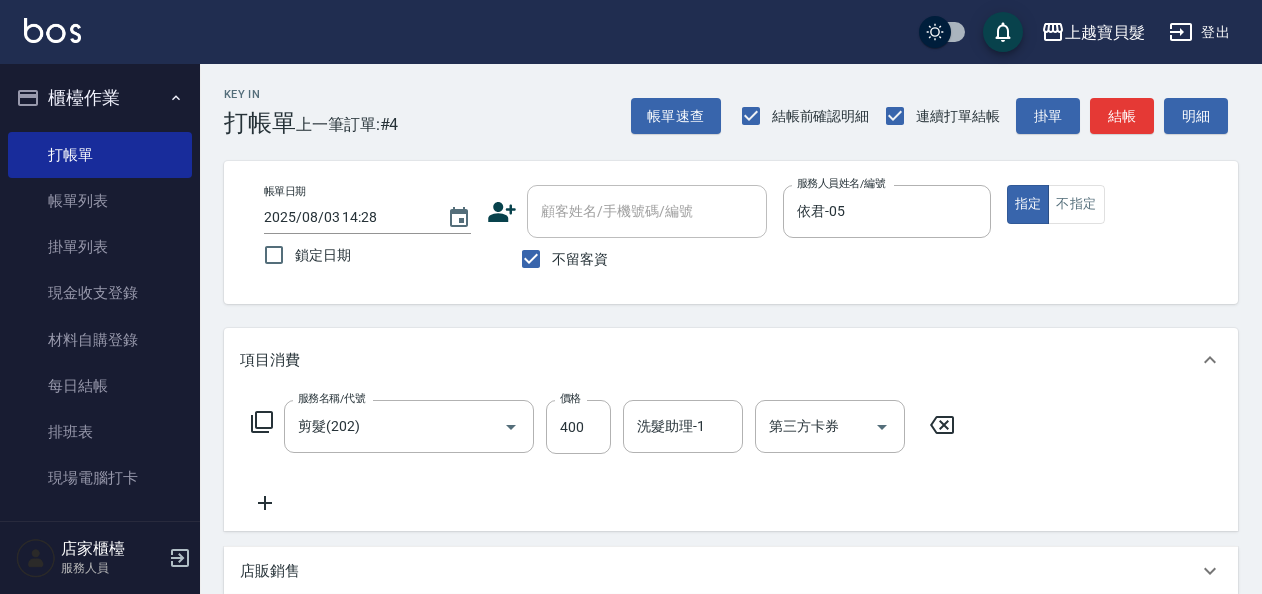 click 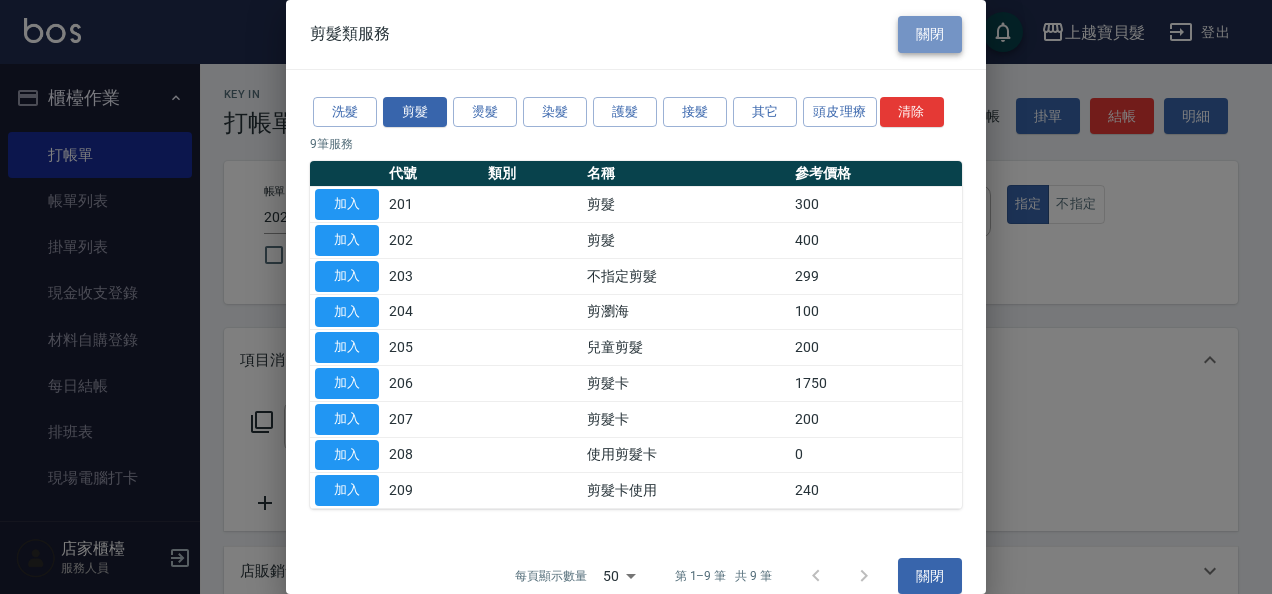 click on "關閉" at bounding box center (930, 34) 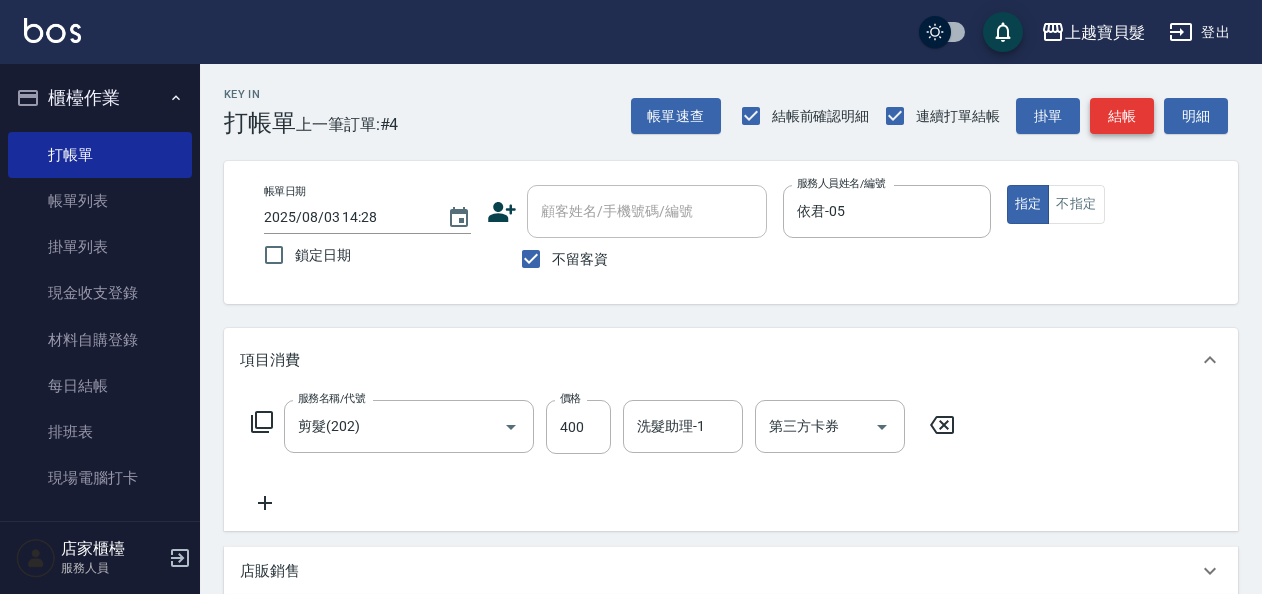 click on "結帳" at bounding box center (1122, 116) 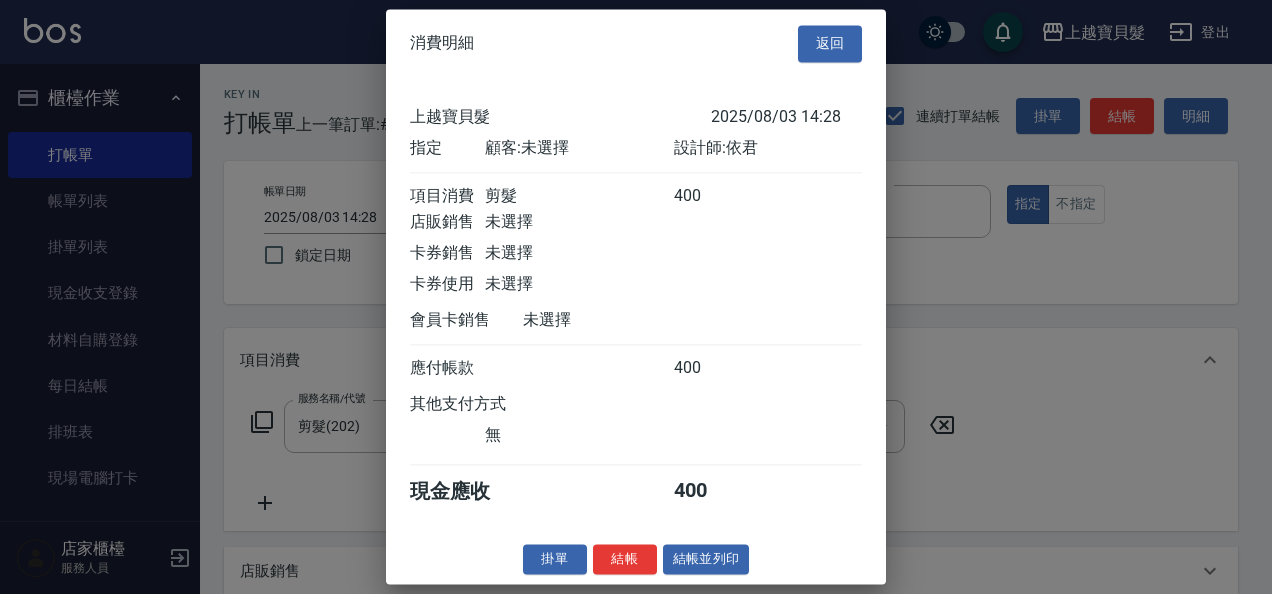 click on "消費明細 返回 上越寶貝髮 2025/08/03 14:28 指定 顧客: 未選擇 設計師: 依君 項目消費 剪髮 400 店販銷售 未選擇 卡券銷售 未選擇 卡券使用 未選擇 會員卡銷售 未選擇 應付帳款 400 其他支付方式 無 現金應收 400 掛單 結帳 結帳並列印 上越寶貝髮 結帳單 日期： 2025/08/03 14:28 帳單編號： 0 設計師: 依君 顧客： 未選擇 剪髮 400 x1 合計： 400 結帳： 扣入金： 0 入金餘額： 0 卡券金額： 0 付現金額： 400 上越寶貝髮 結帳單 日期： 2025/08/03 14:28 帳單編號： 設計師: 依君 顧客： 未選擇 名稱 單價 數量 小計 剪髮 400 1 400 合計： 400 扣入金： 0 入金餘額： 0 卡券金額： 0 付現金額： 400 謝謝惠顧,歡迎下次光臨!" at bounding box center [636, 296] 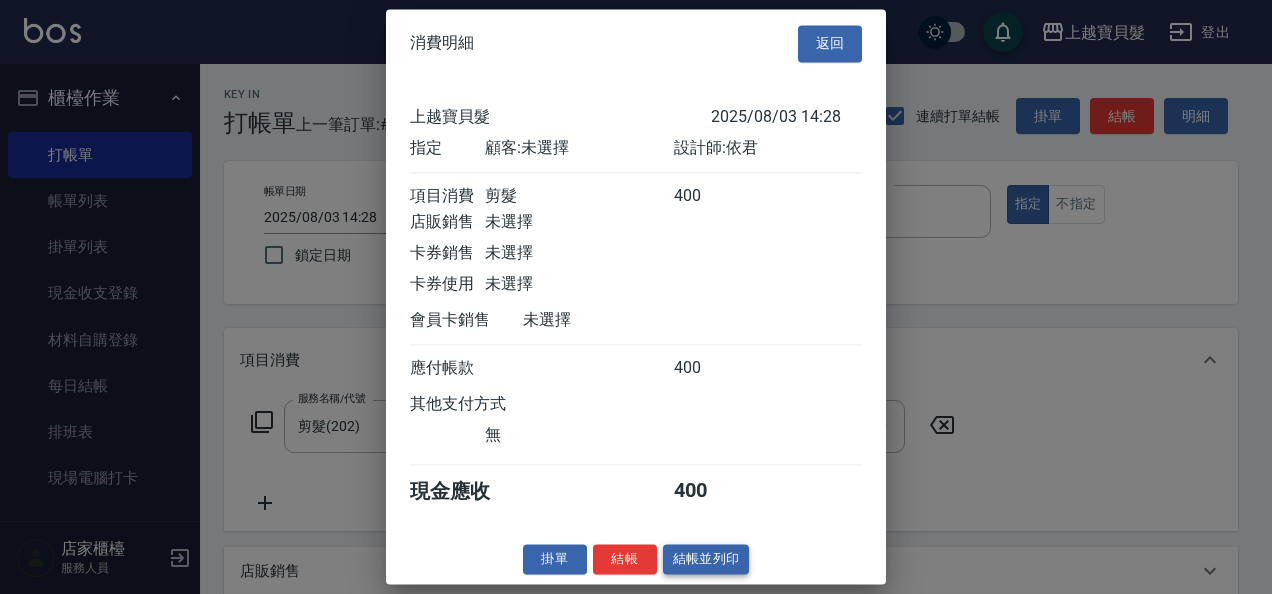 click on "結帳並列印" at bounding box center (706, 559) 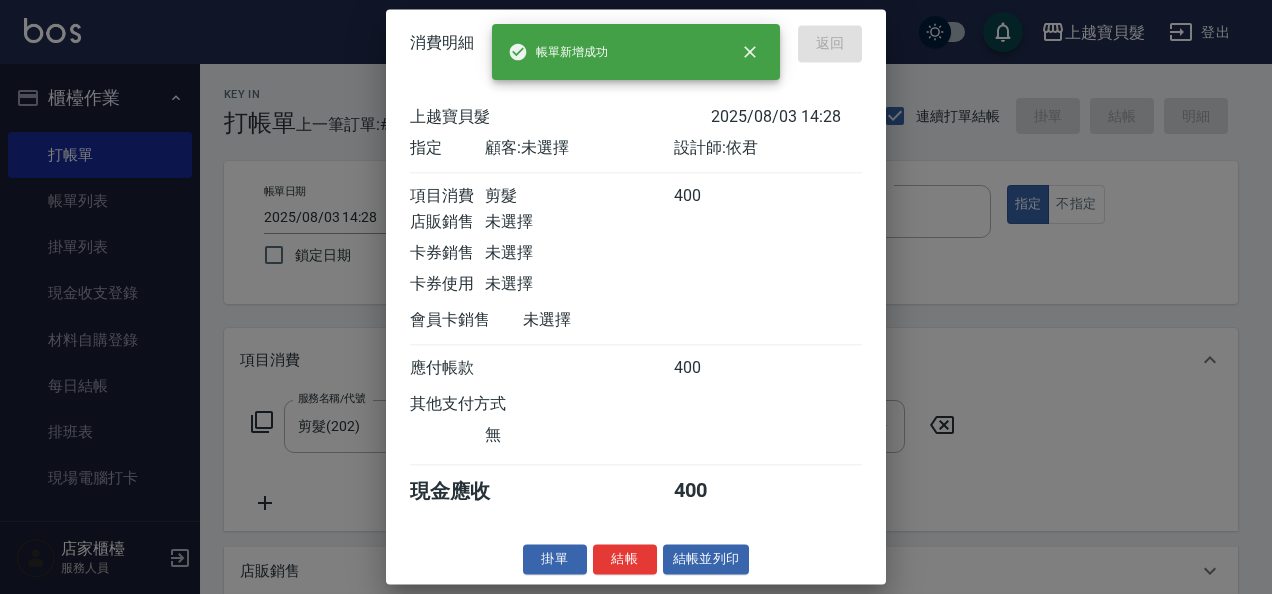 type on "2025/08/03 14:55" 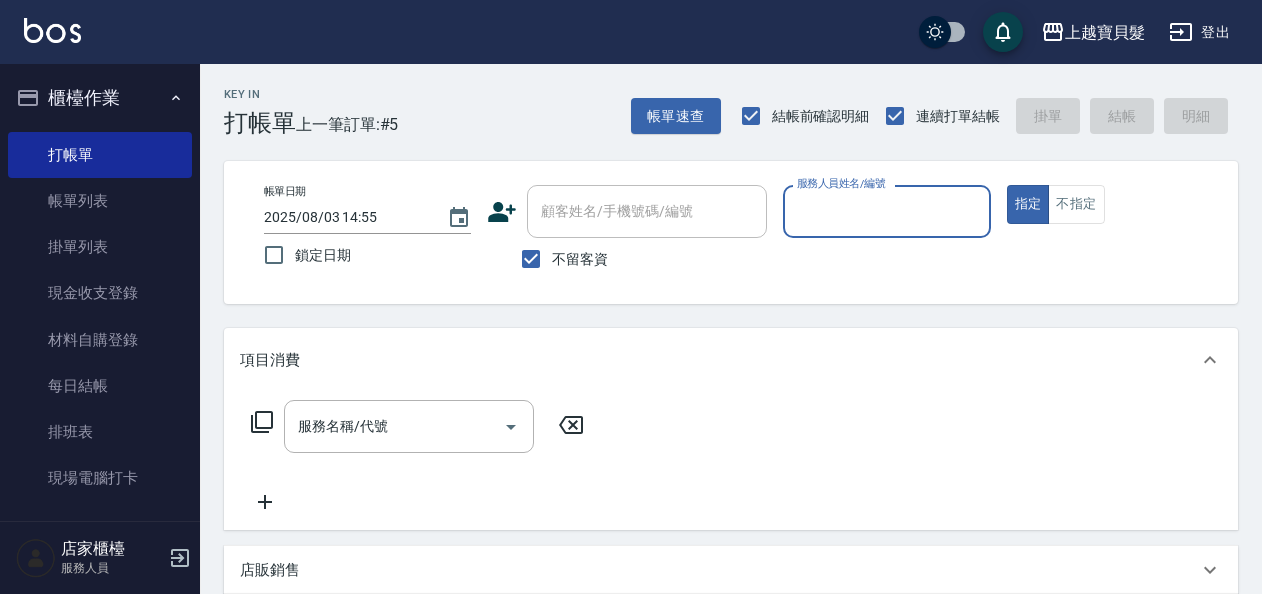 click on "服務人員姓名/編號" at bounding box center (886, 211) 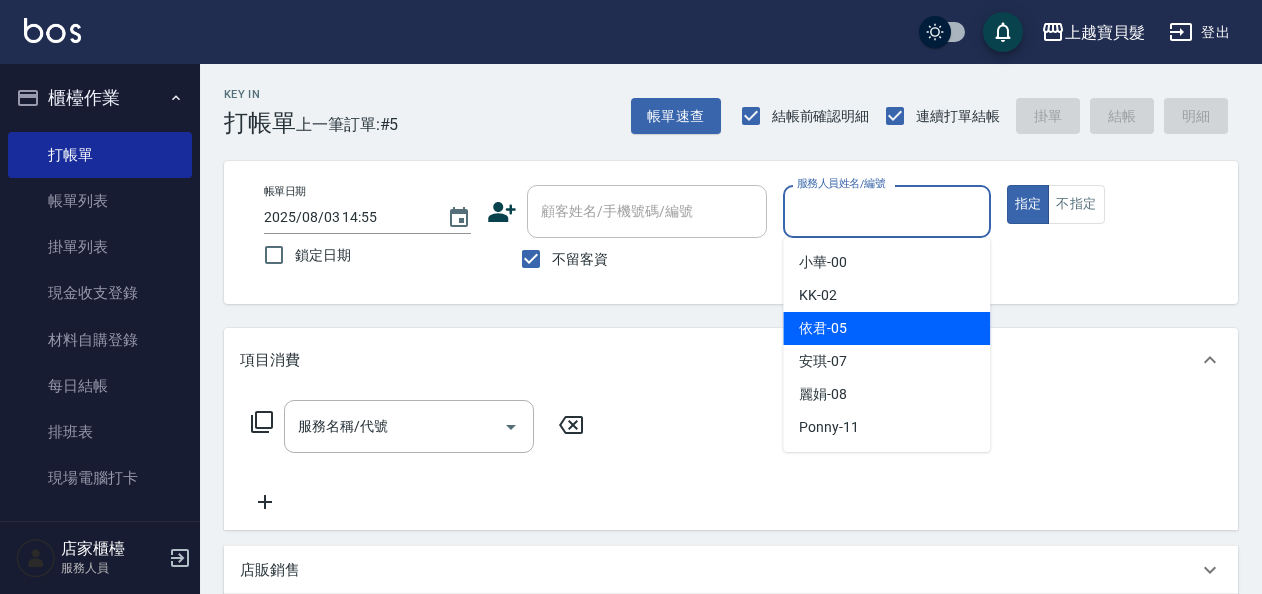 click on "依君 -05" at bounding box center [886, 328] 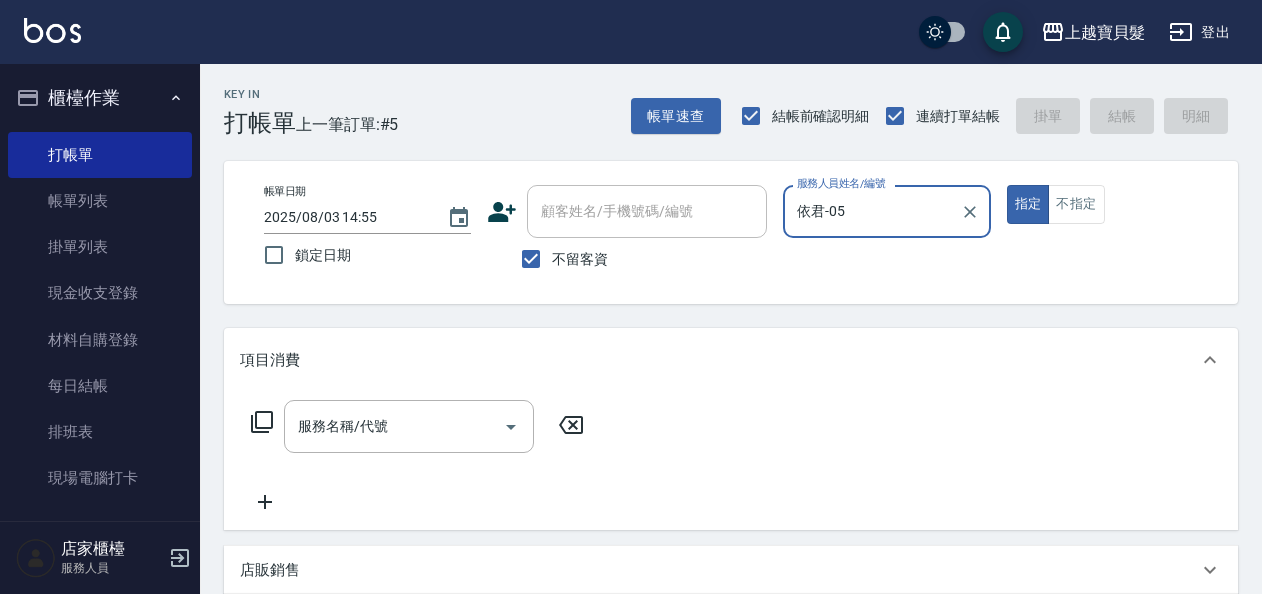 click 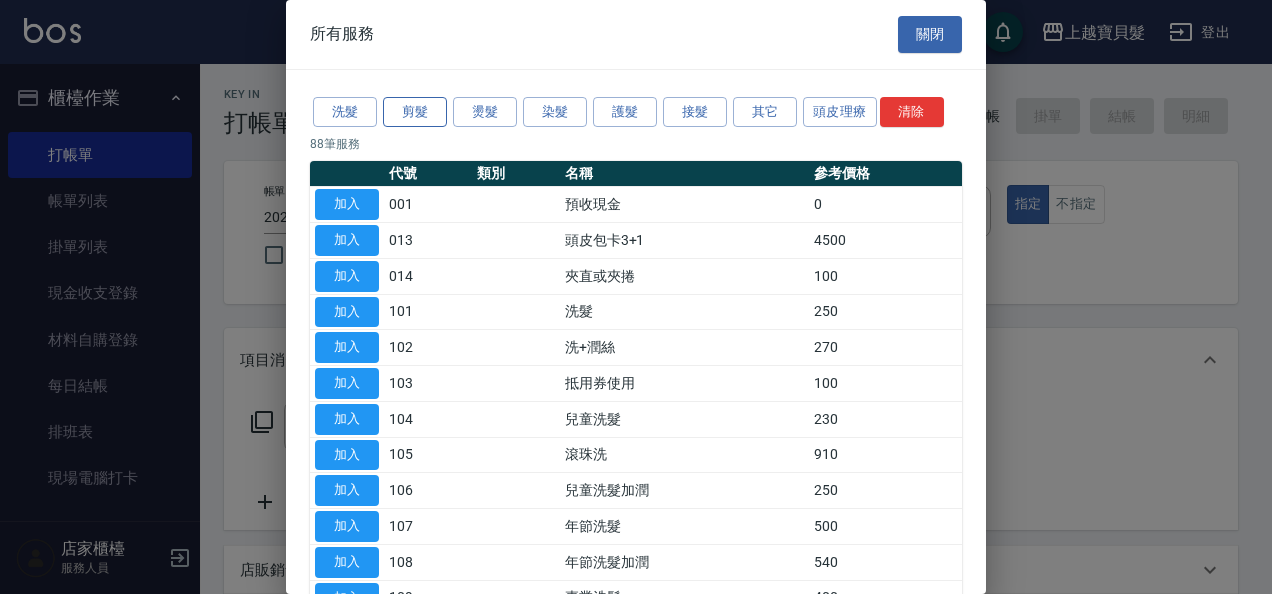 click on "剪髮" at bounding box center (415, 112) 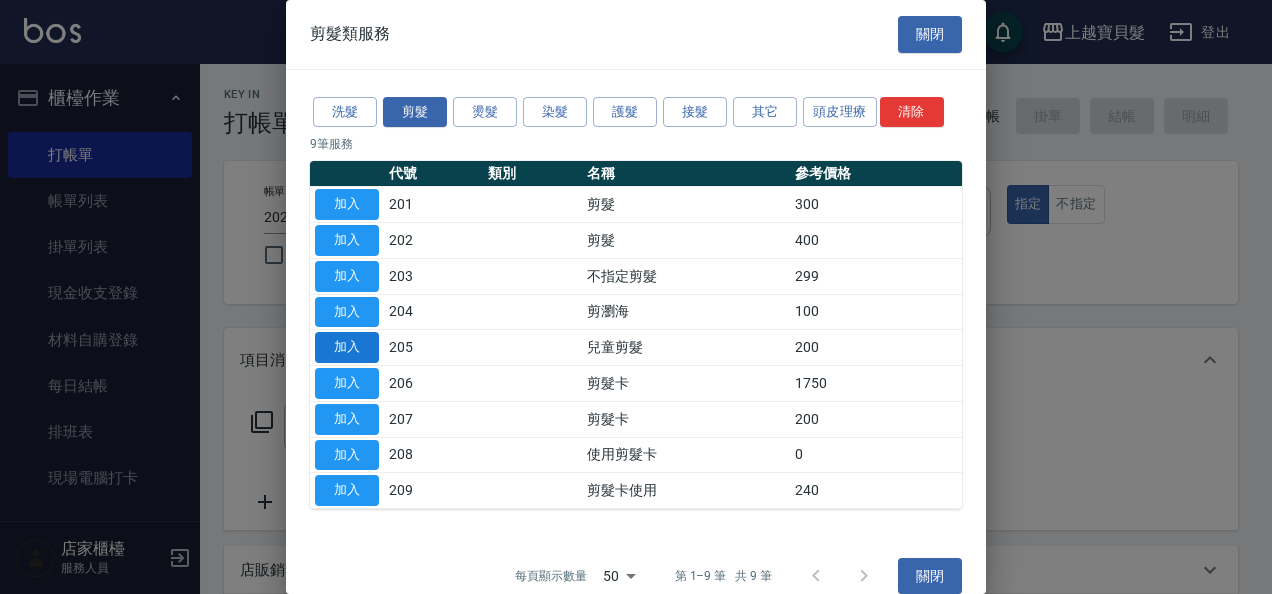 click on "加入" at bounding box center [347, 347] 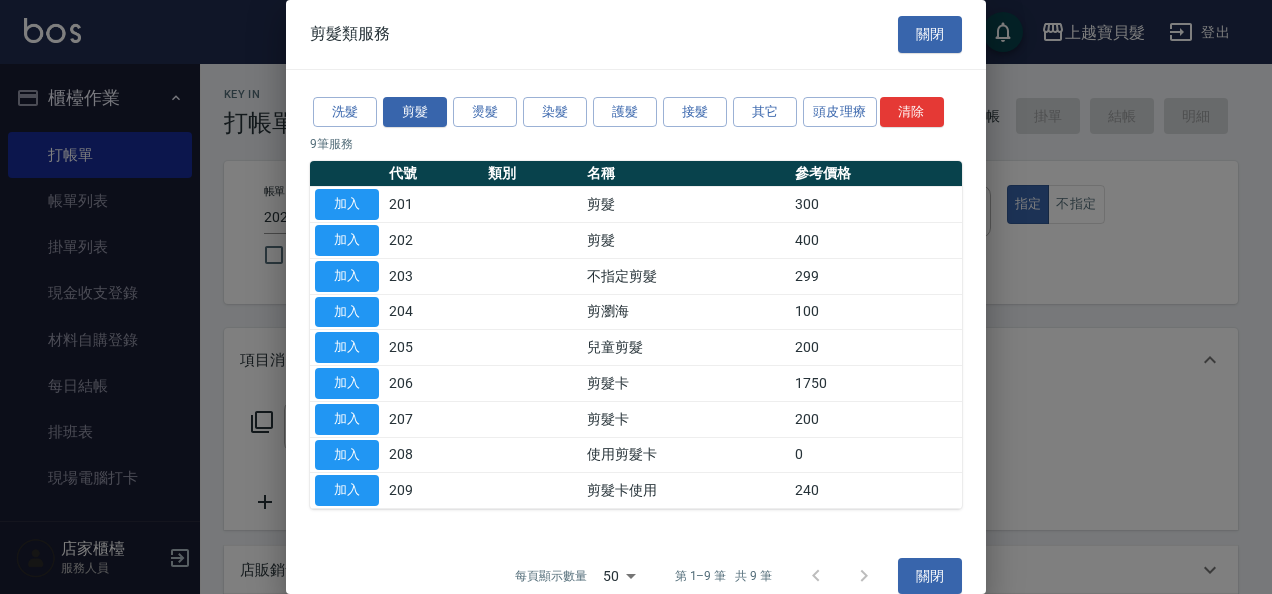 type on "兒童剪髮(205)" 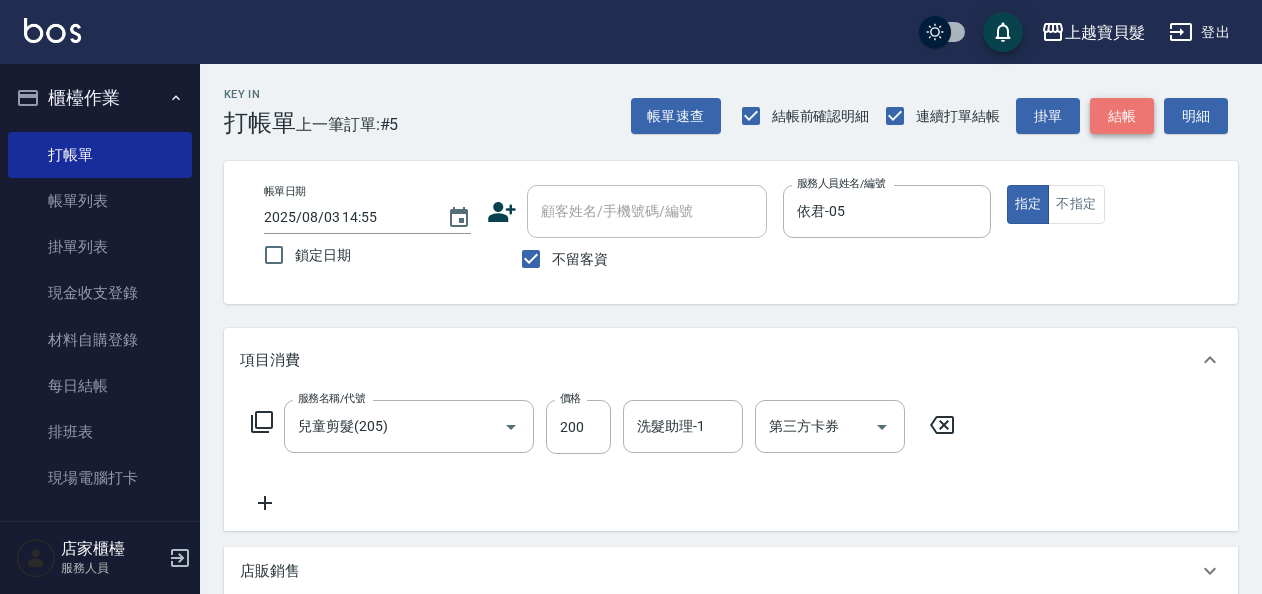 click on "結帳" at bounding box center (1122, 116) 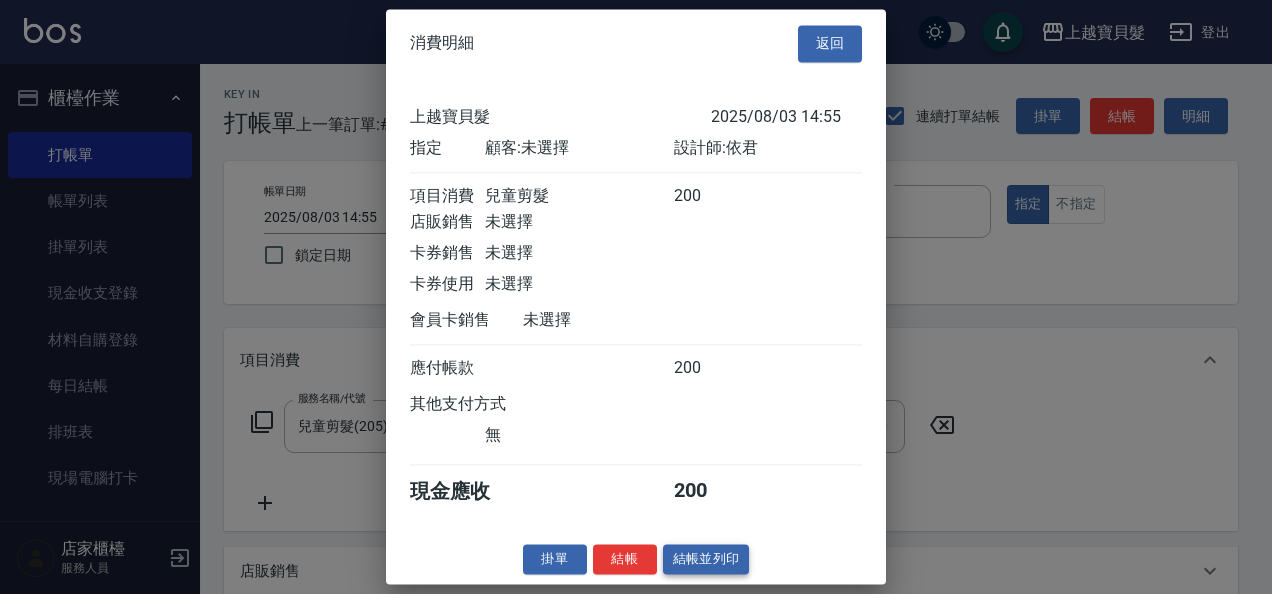 click on "結帳並列印" at bounding box center (706, 559) 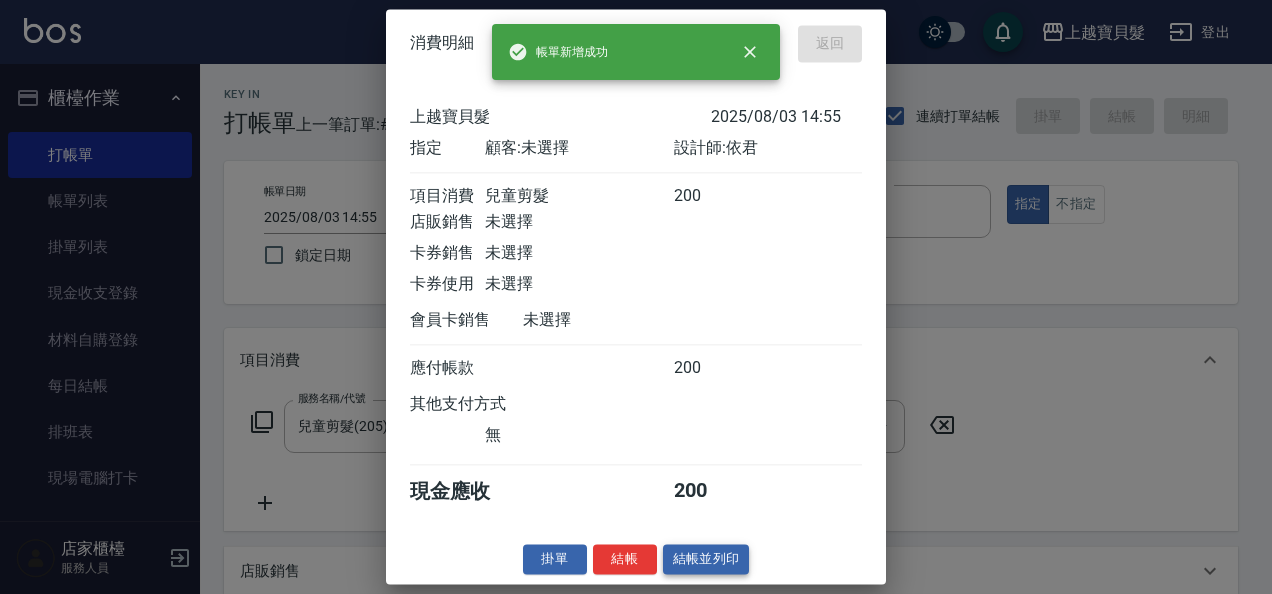 type on "2025/08/03 14:56" 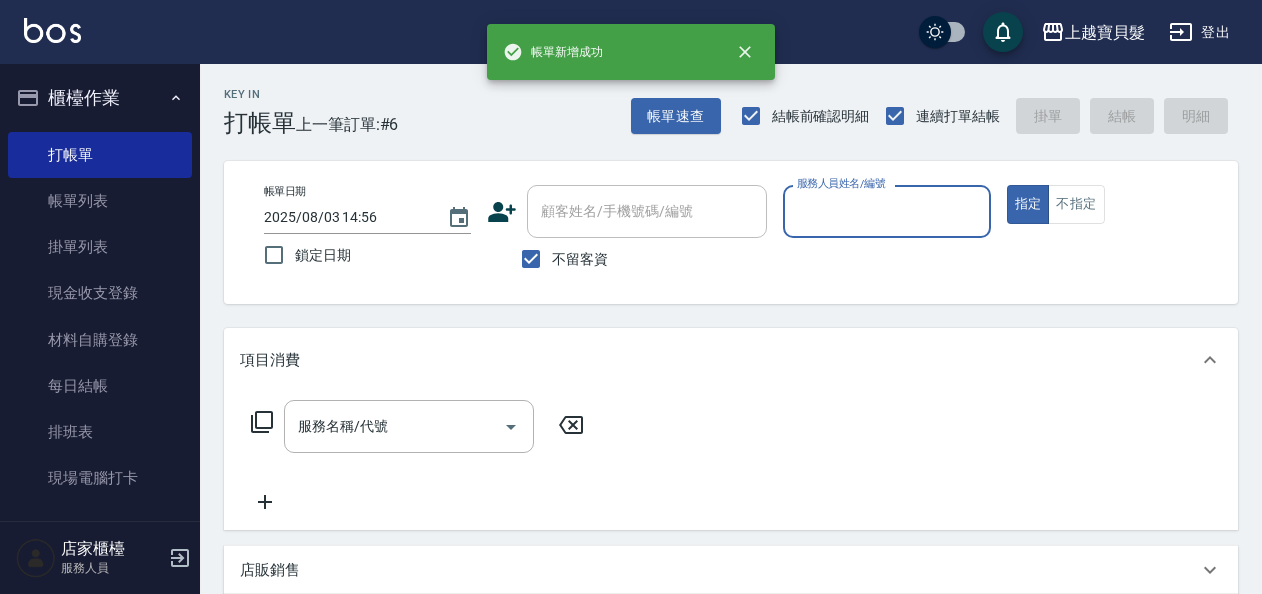 click 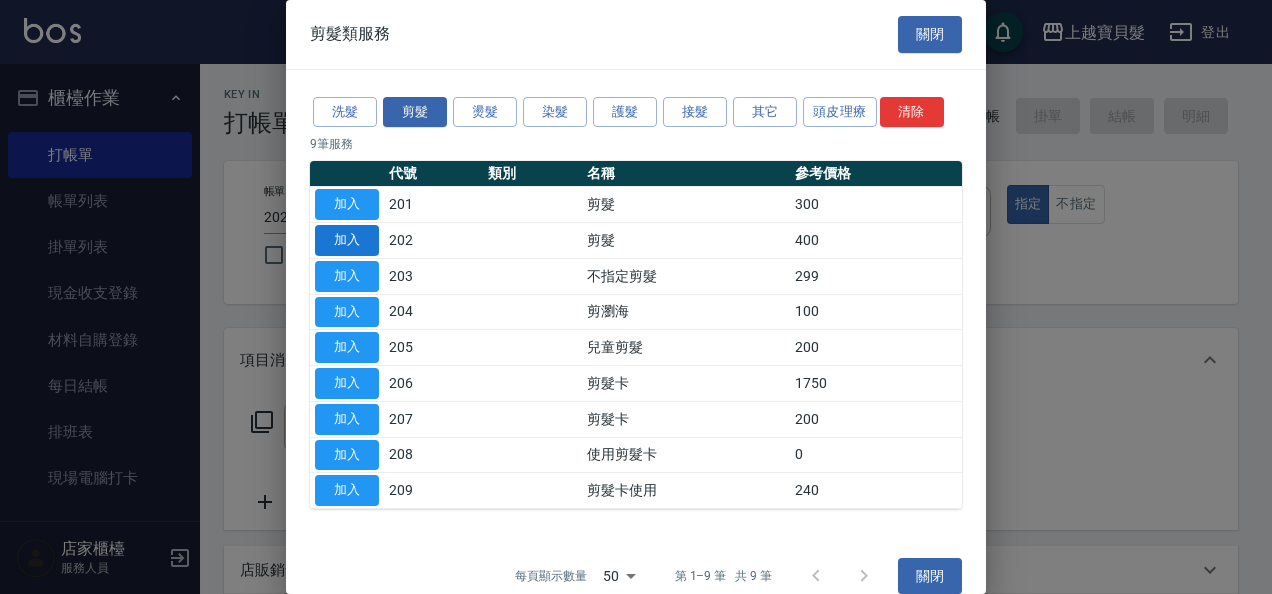 click on "加入" at bounding box center (347, 240) 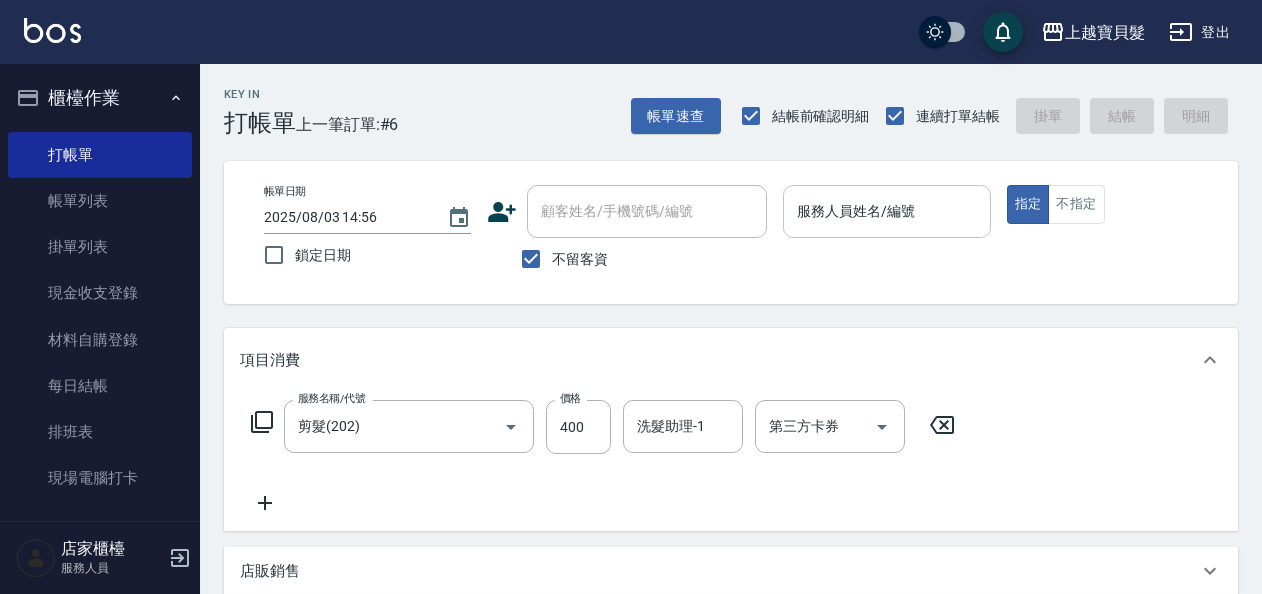 click on "服務人員姓名/編號" at bounding box center [886, 211] 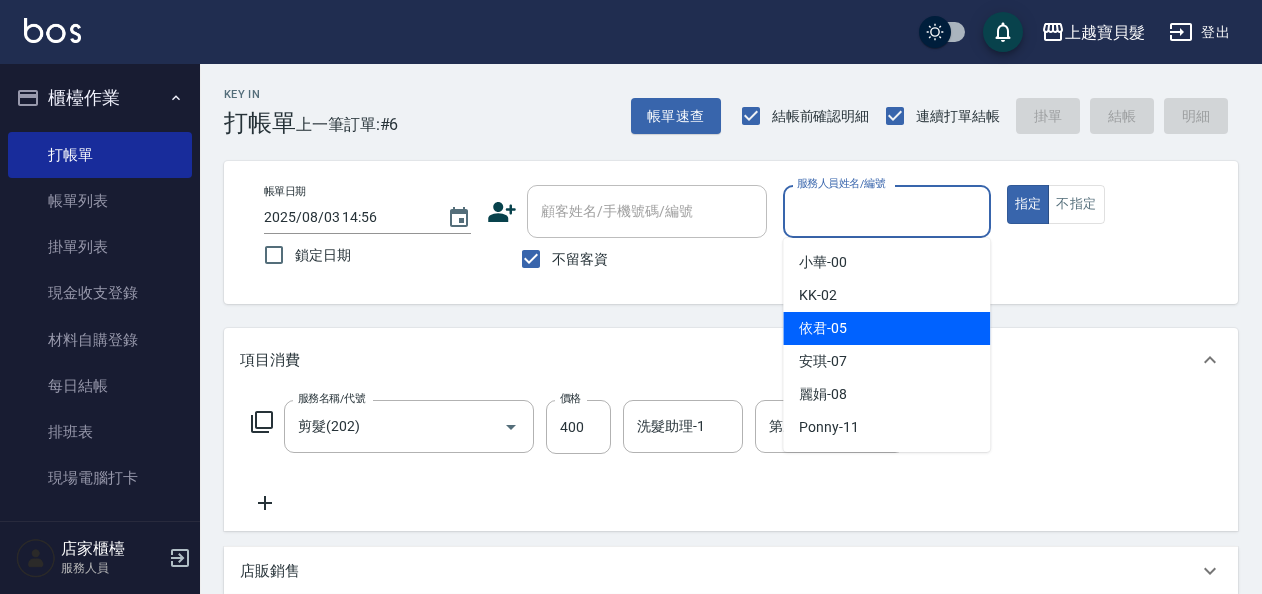 click on "依君 -05" at bounding box center [886, 328] 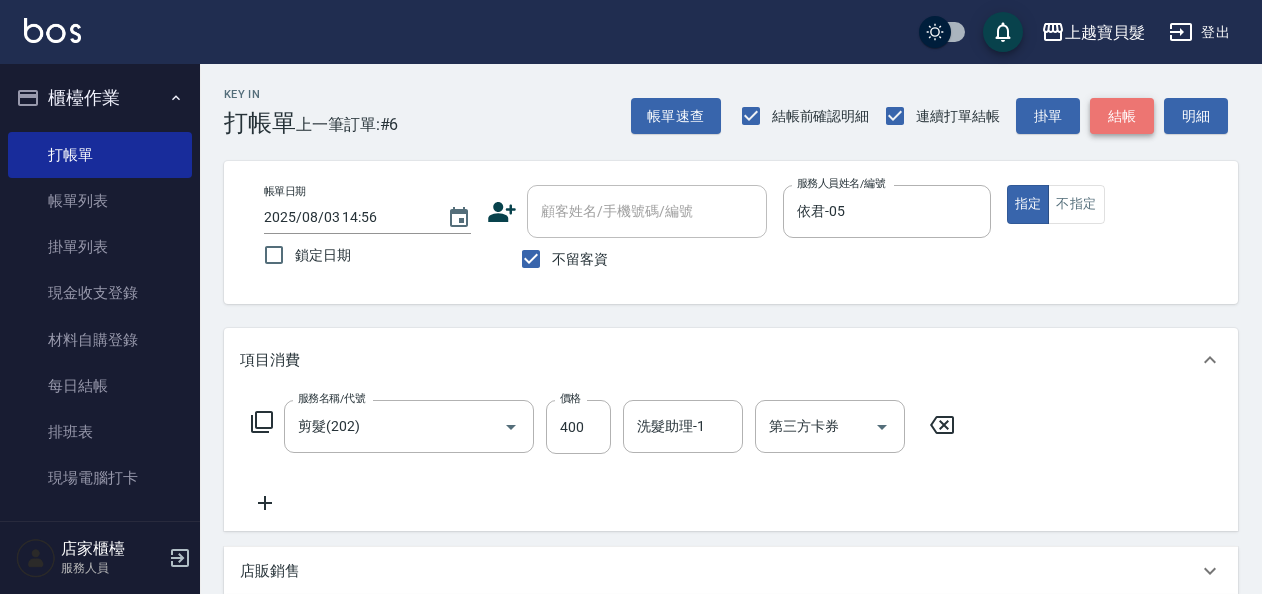 click on "結帳" at bounding box center [1122, 116] 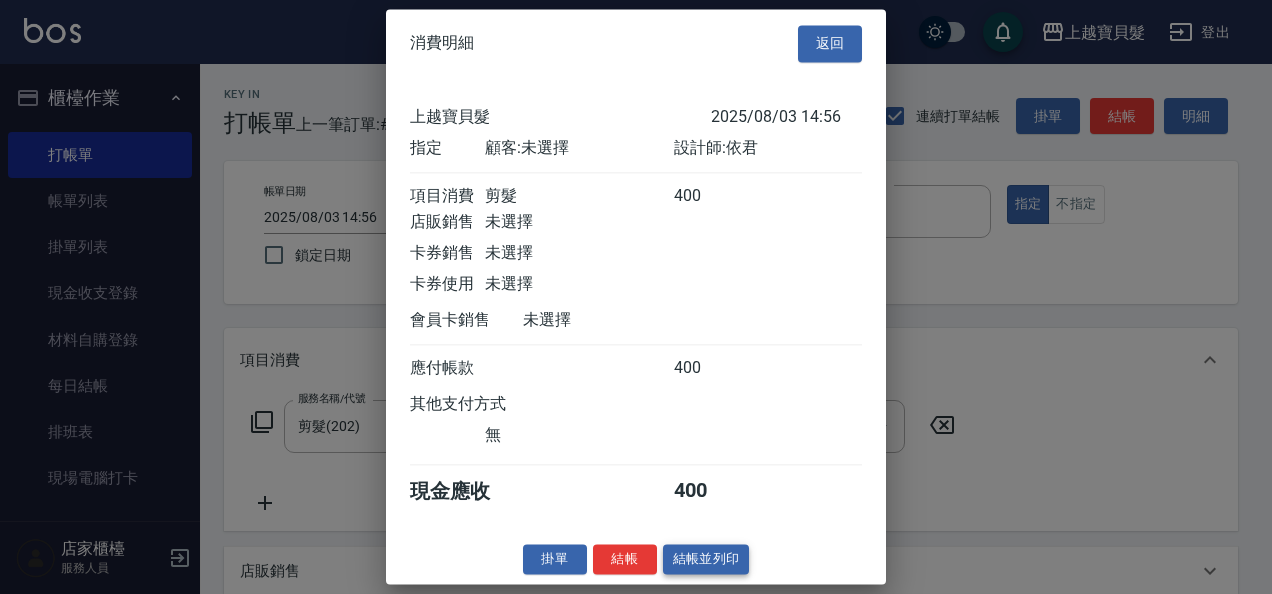 click on "結帳並列印" at bounding box center (706, 559) 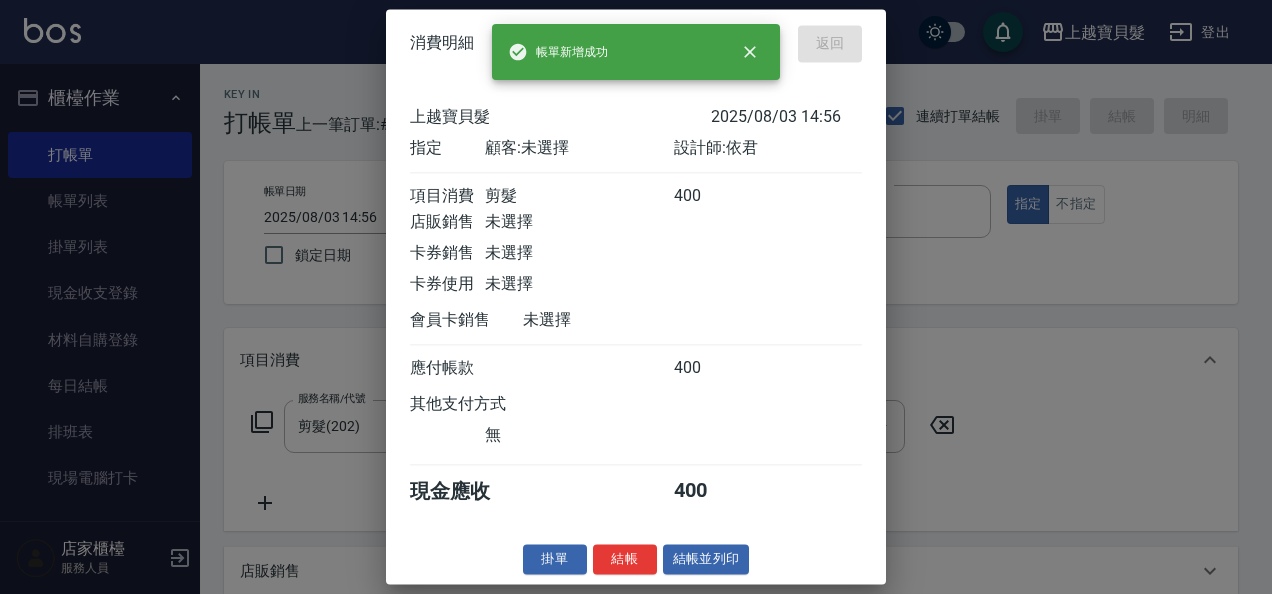 type 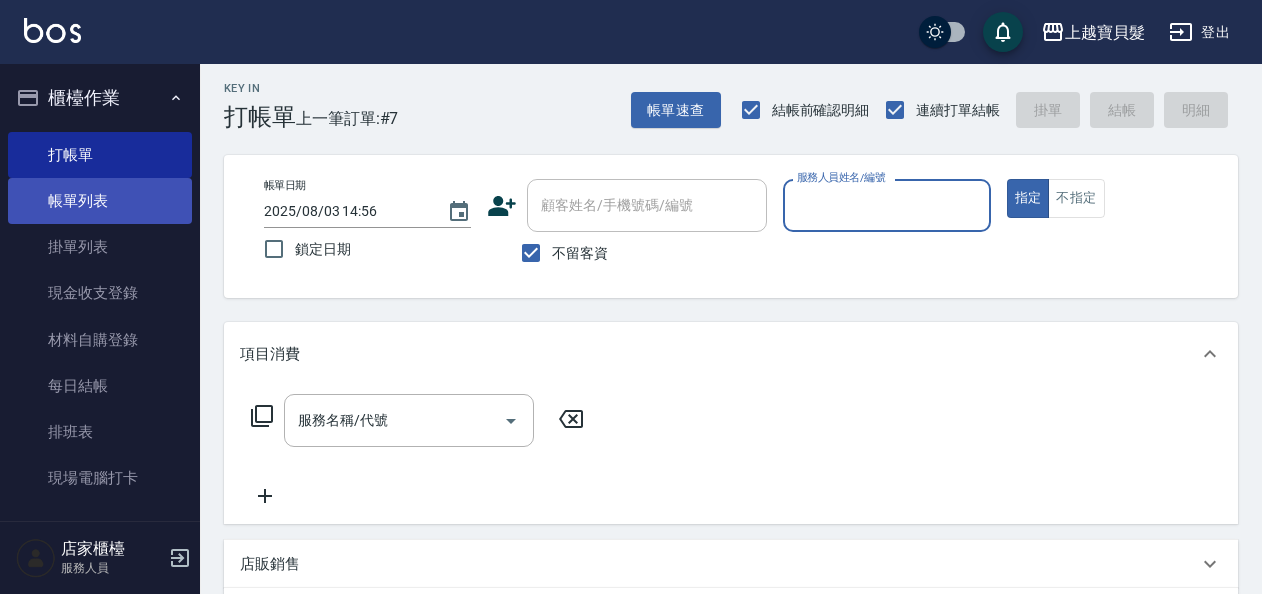 scroll, scrollTop: 0, scrollLeft: 0, axis: both 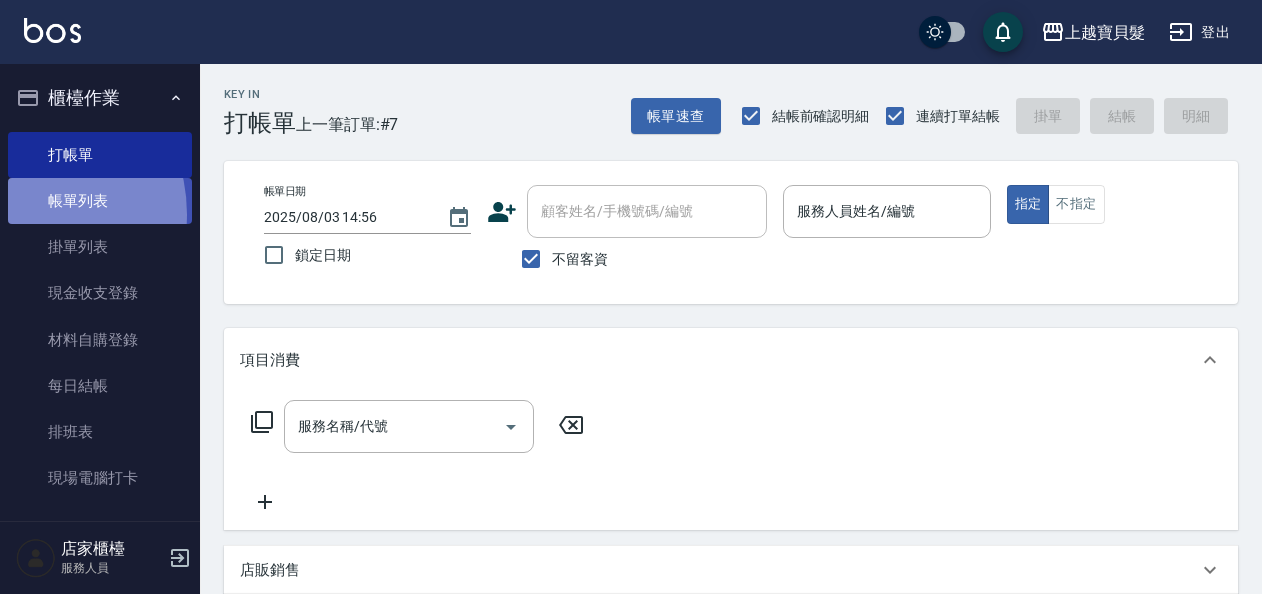 click on "帳單列表" at bounding box center (100, 201) 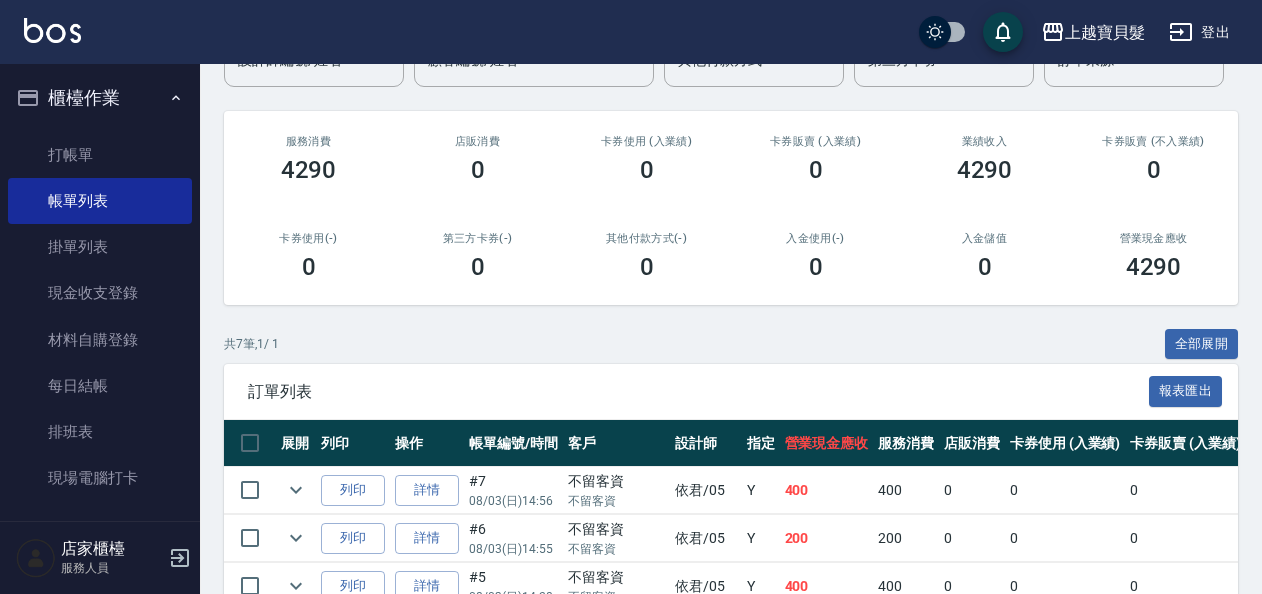 scroll, scrollTop: 200, scrollLeft: 0, axis: vertical 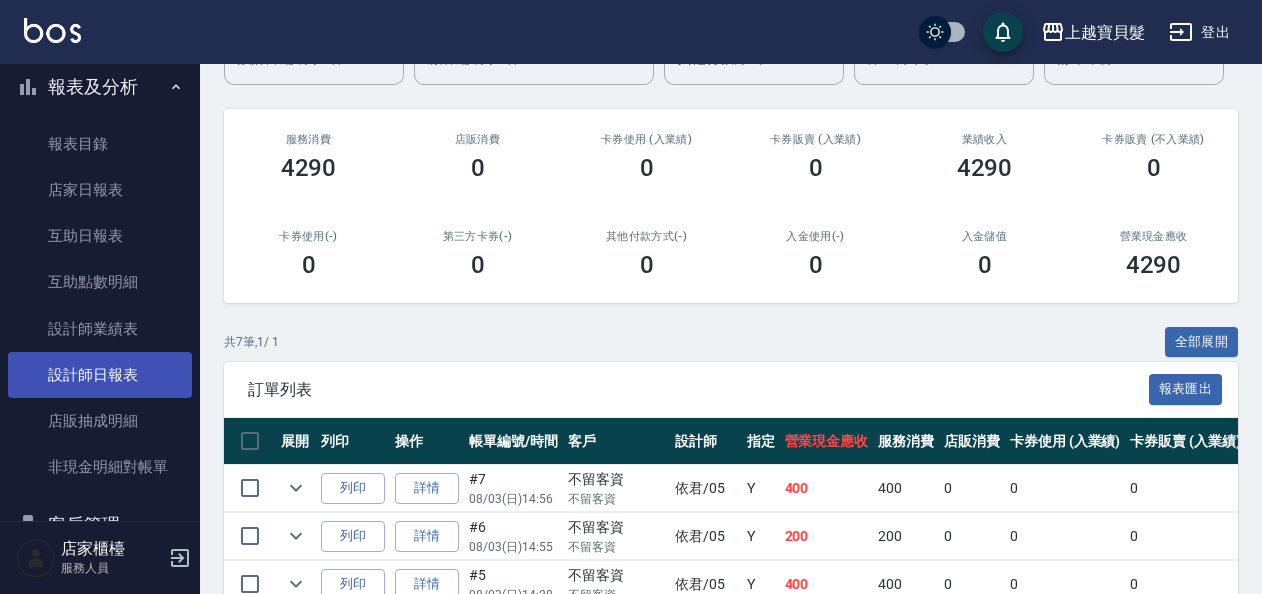 click on "設計師日報表" at bounding box center (100, 375) 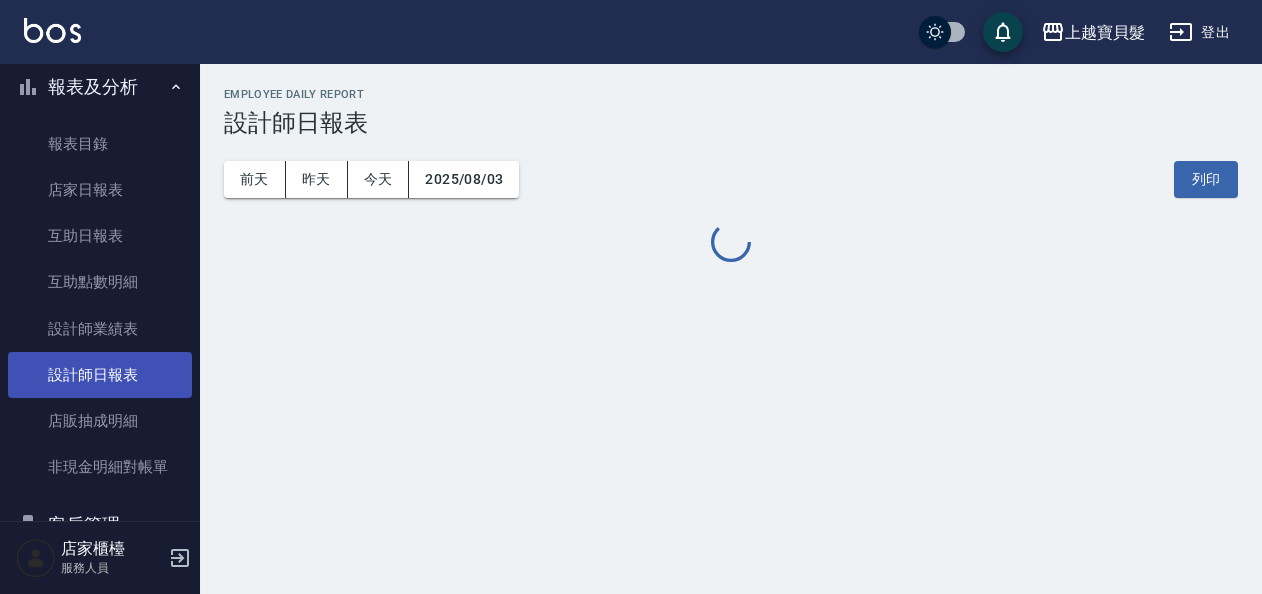 scroll, scrollTop: 0, scrollLeft: 0, axis: both 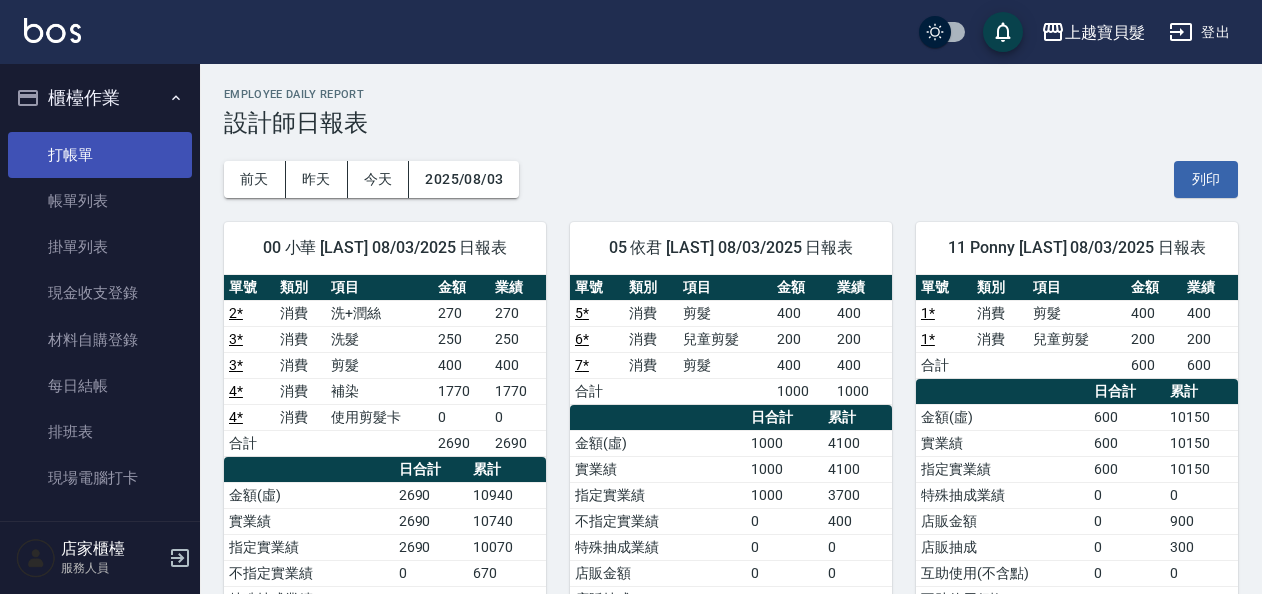 click on "打帳單" at bounding box center [100, 155] 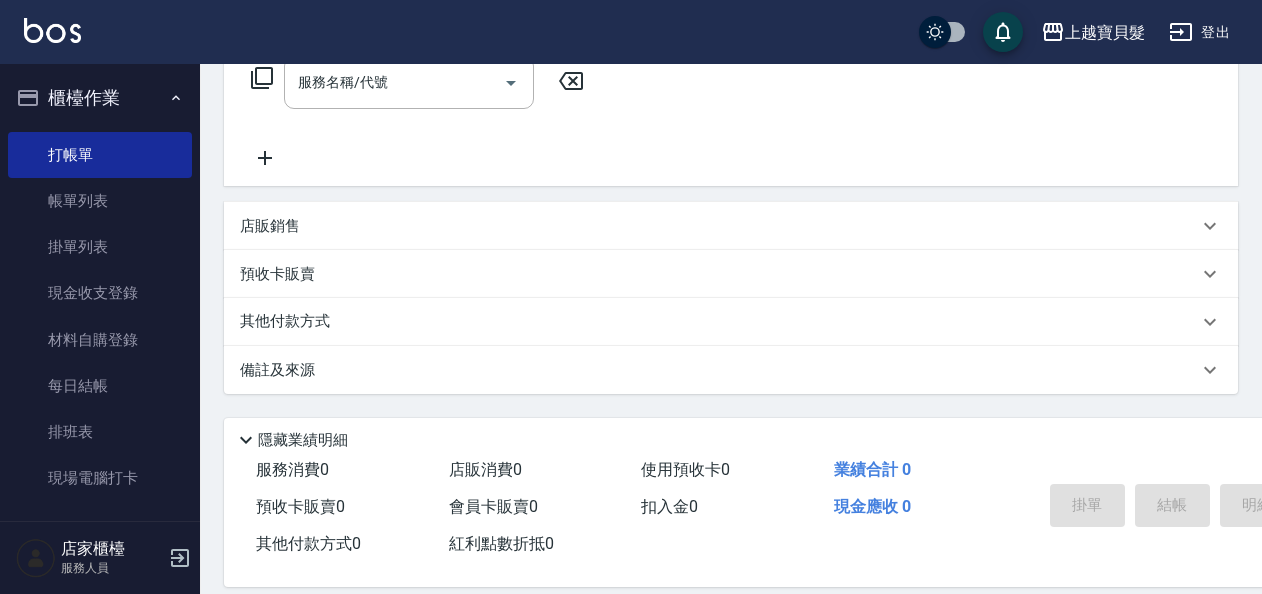 scroll, scrollTop: 368, scrollLeft: 0, axis: vertical 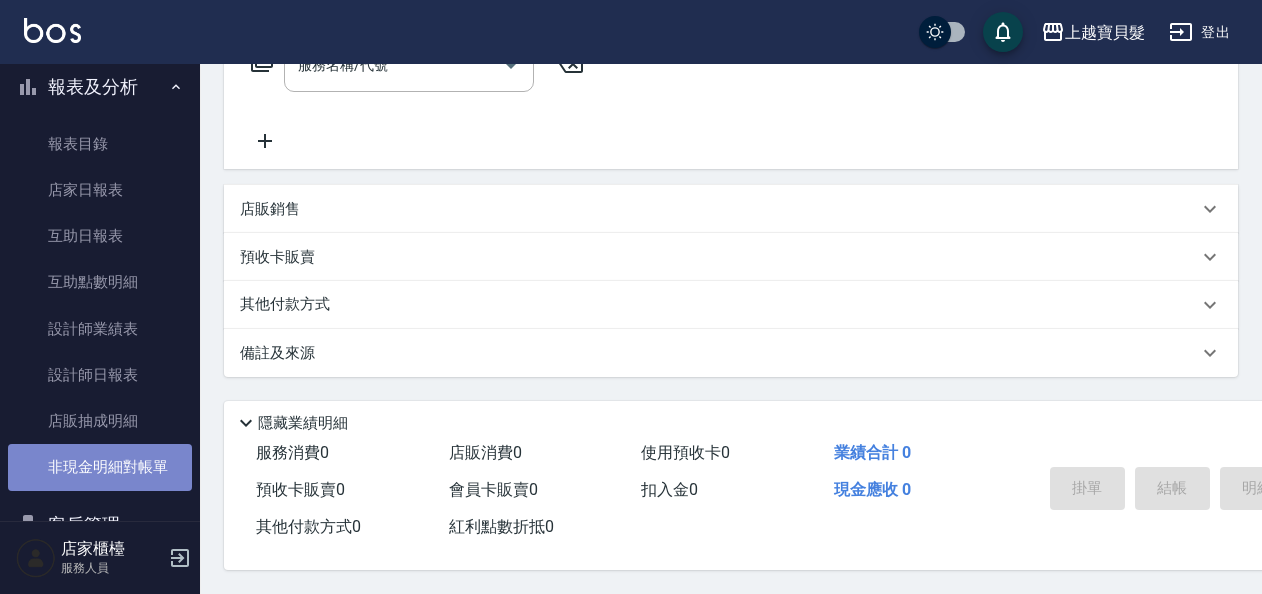 click on "非現金明細對帳單" at bounding box center [100, 467] 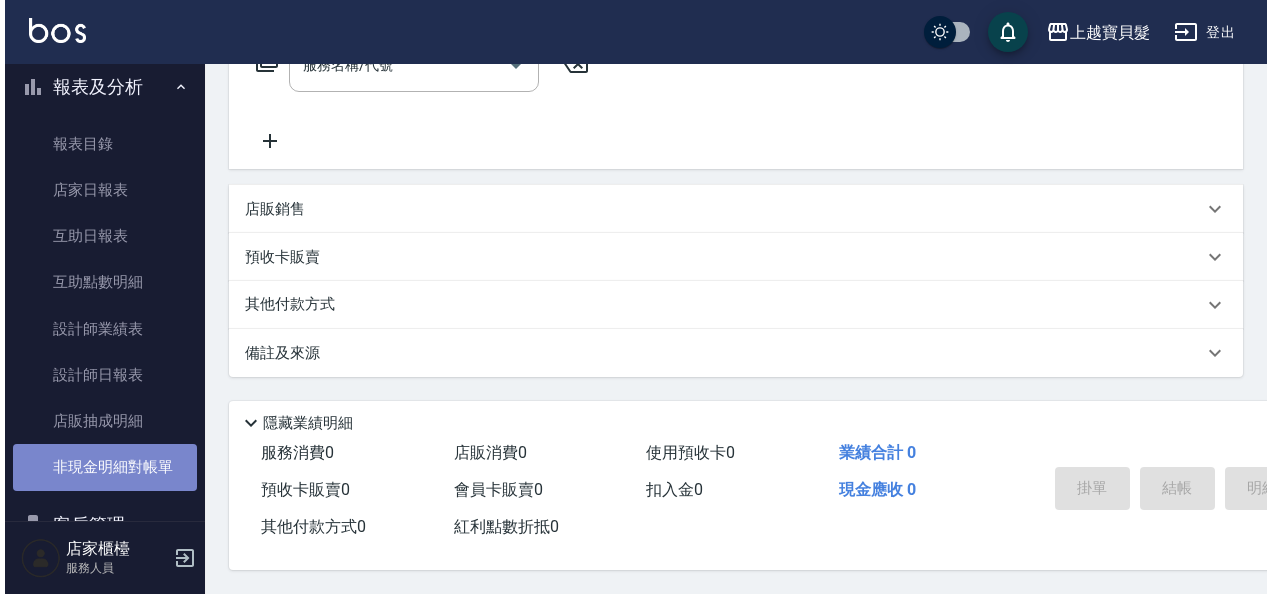 scroll, scrollTop: 0, scrollLeft: 0, axis: both 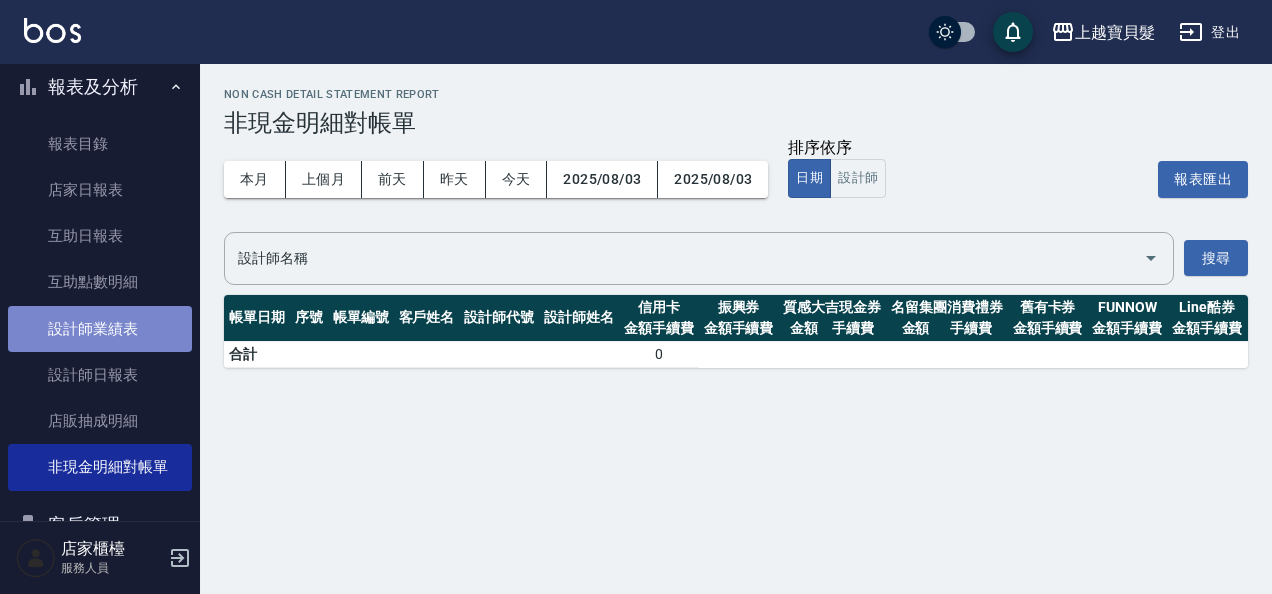 click on "設計師業績表" at bounding box center [100, 329] 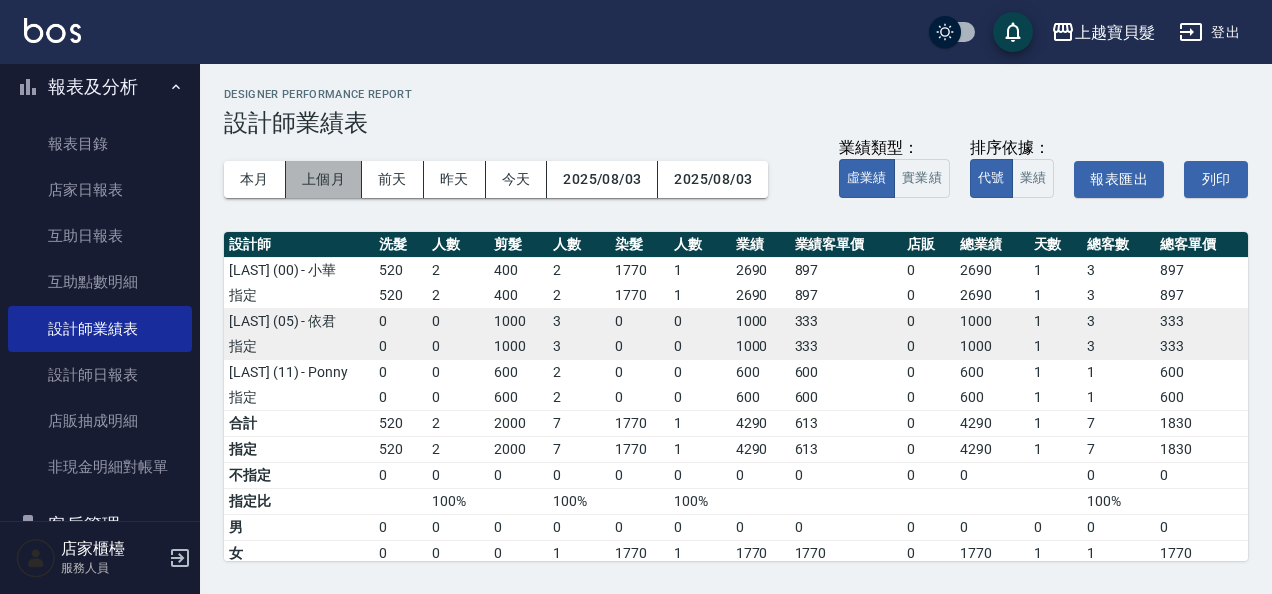 click on "上個月" at bounding box center [324, 179] 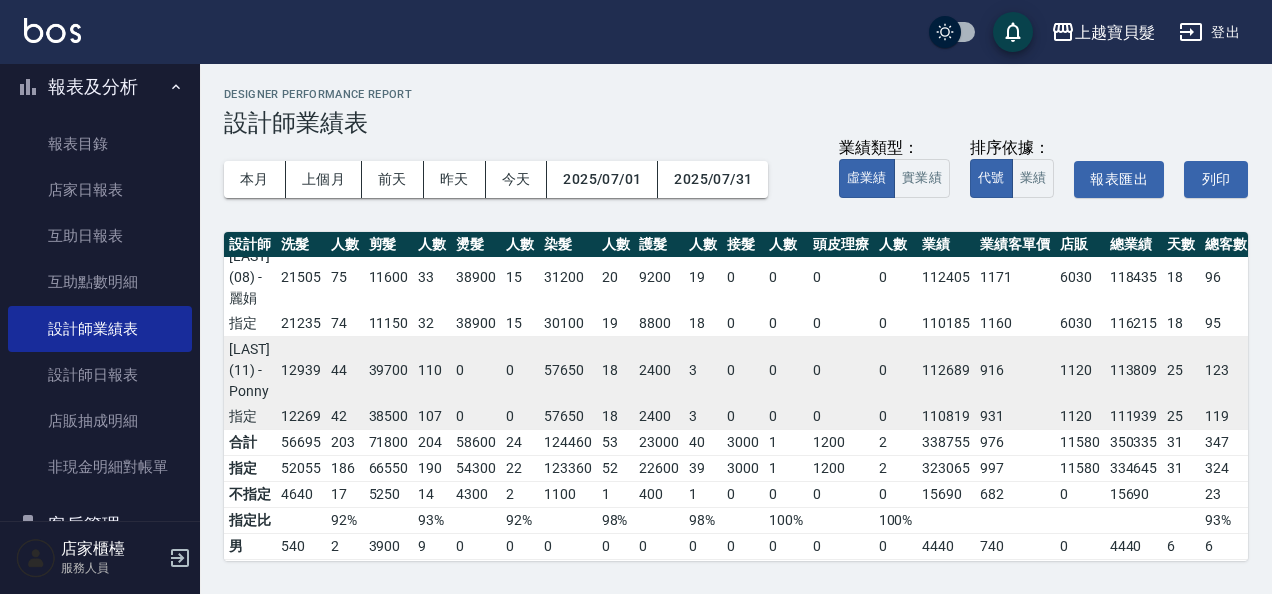 scroll, scrollTop: 0, scrollLeft: 0, axis: both 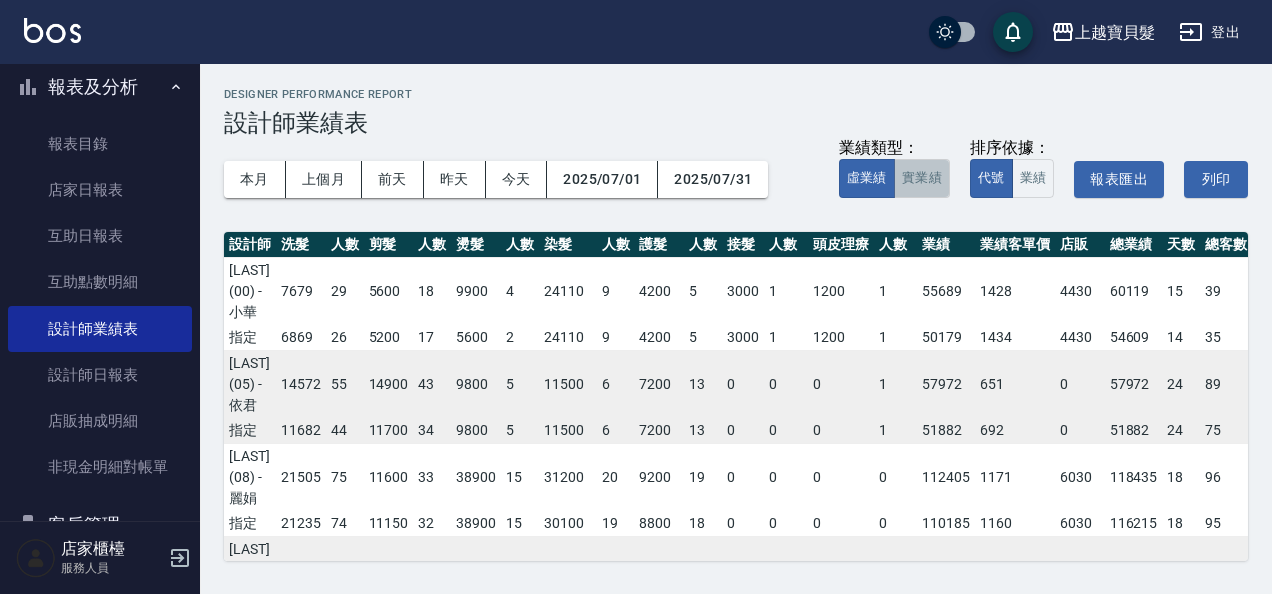 click on "實業績" at bounding box center (922, 178) 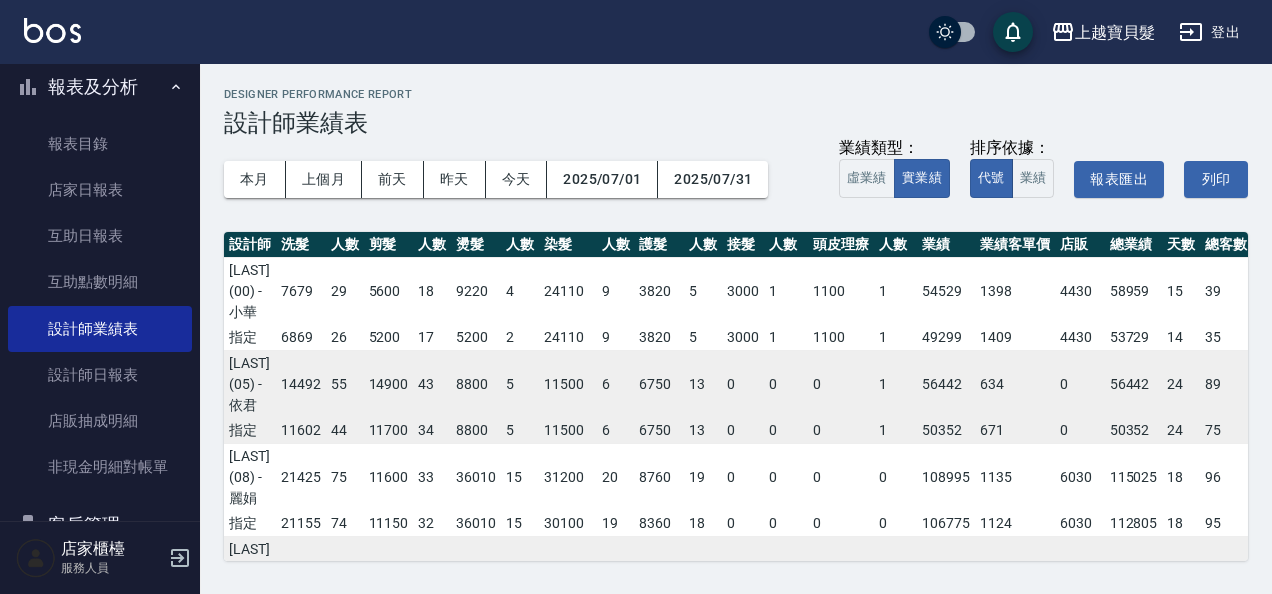 scroll, scrollTop: 100, scrollLeft: 0, axis: vertical 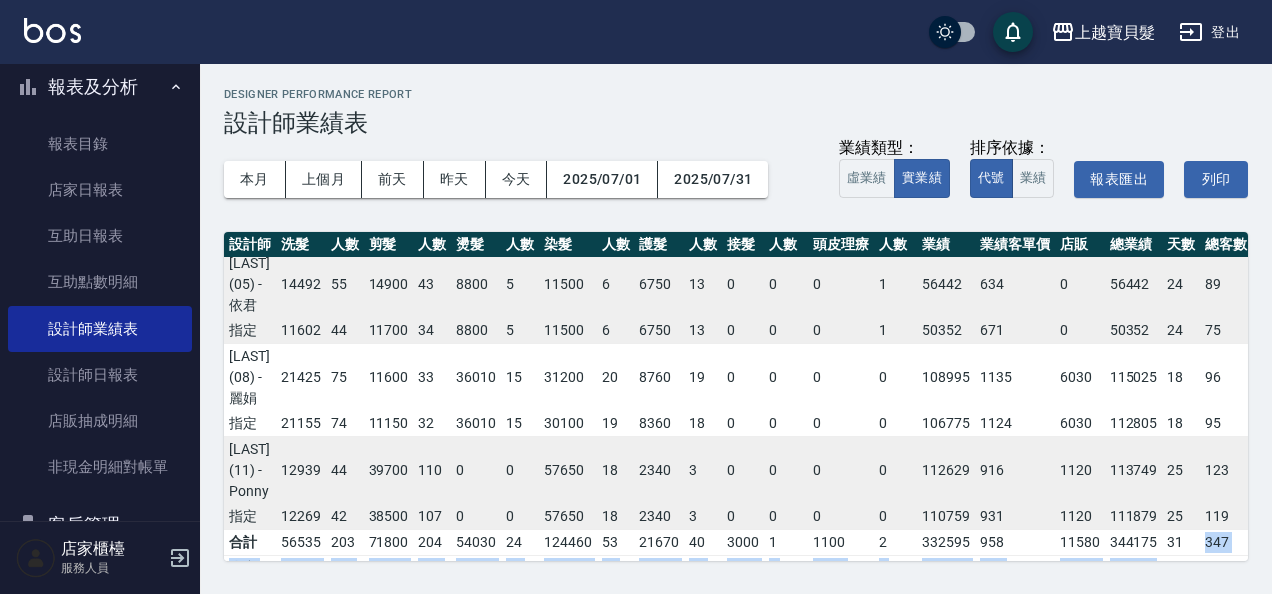 drag, startPoint x: 1153, startPoint y: 562, endPoint x: 1198, endPoint y: 550, distance: 46.572525 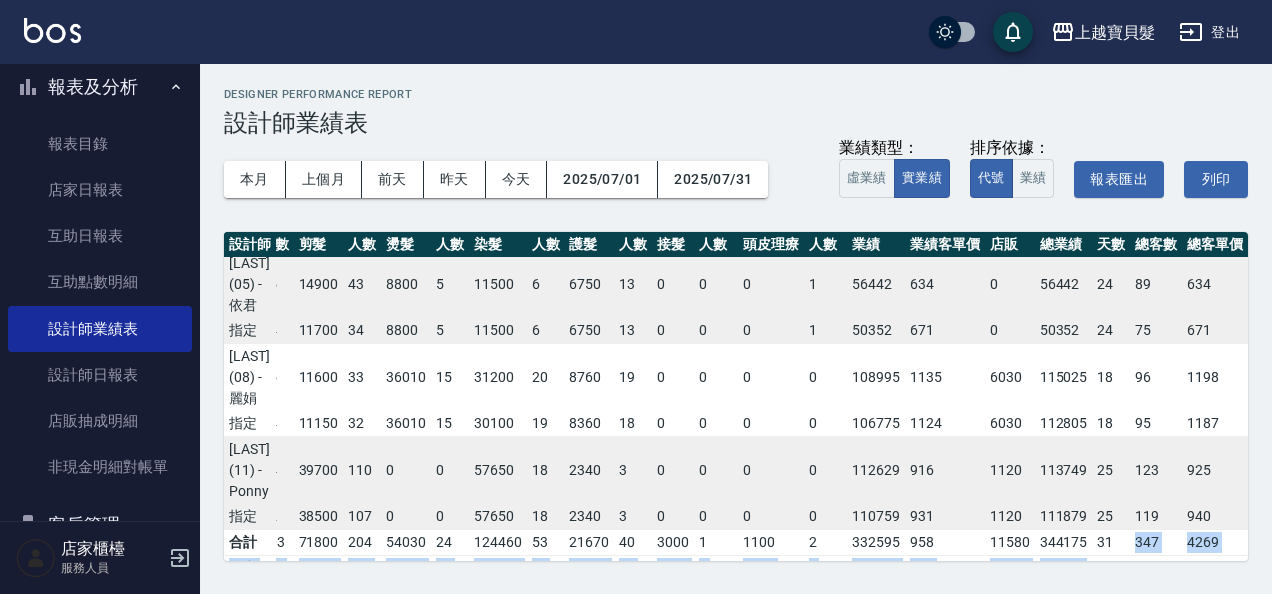 scroll, scrollTop: 100, scrollLeft: 0, axis: vertical 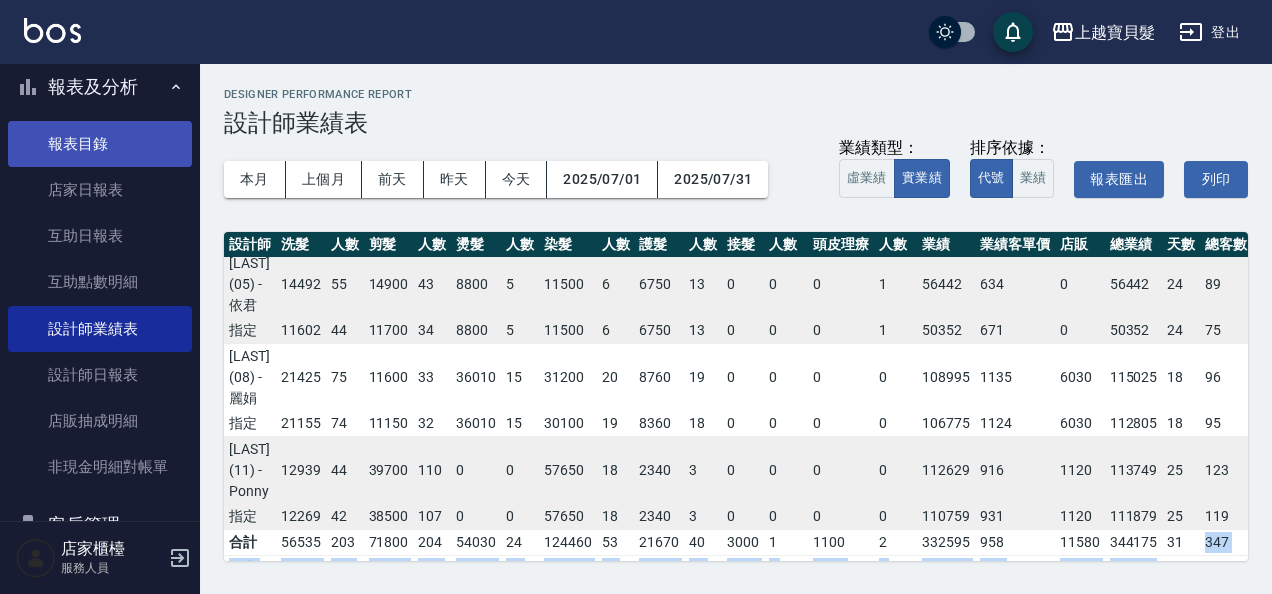 click on "報表目錄" at bounding box center [100, 144] 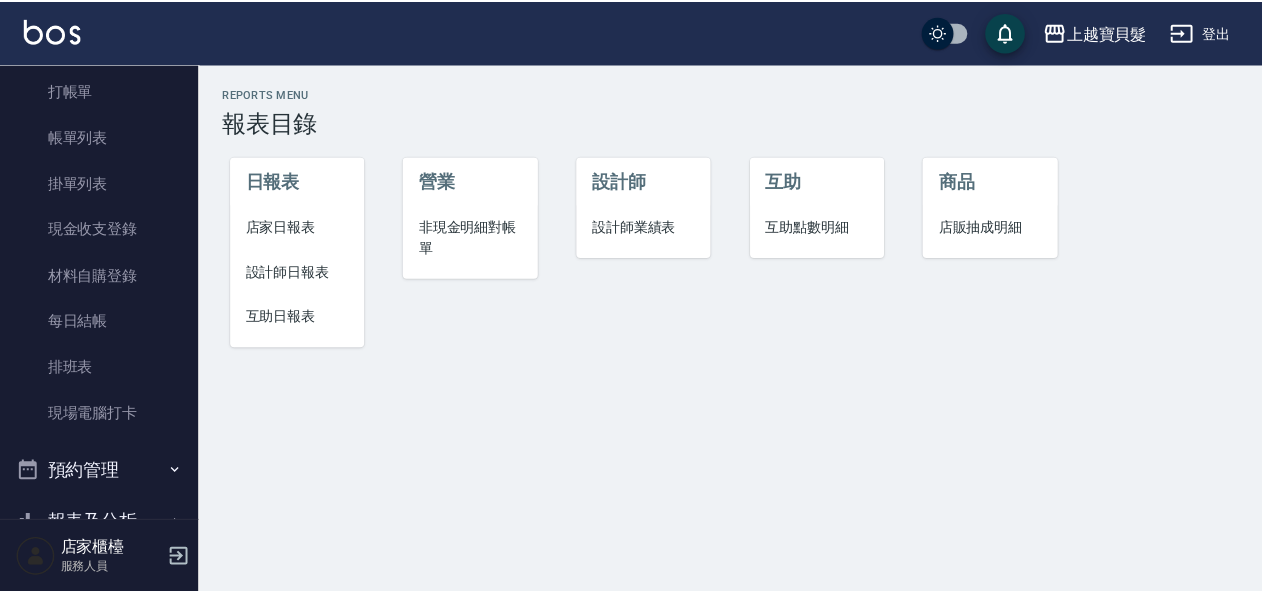 scroll, scrollTop: 0, scrollLeft: 0, axis: both 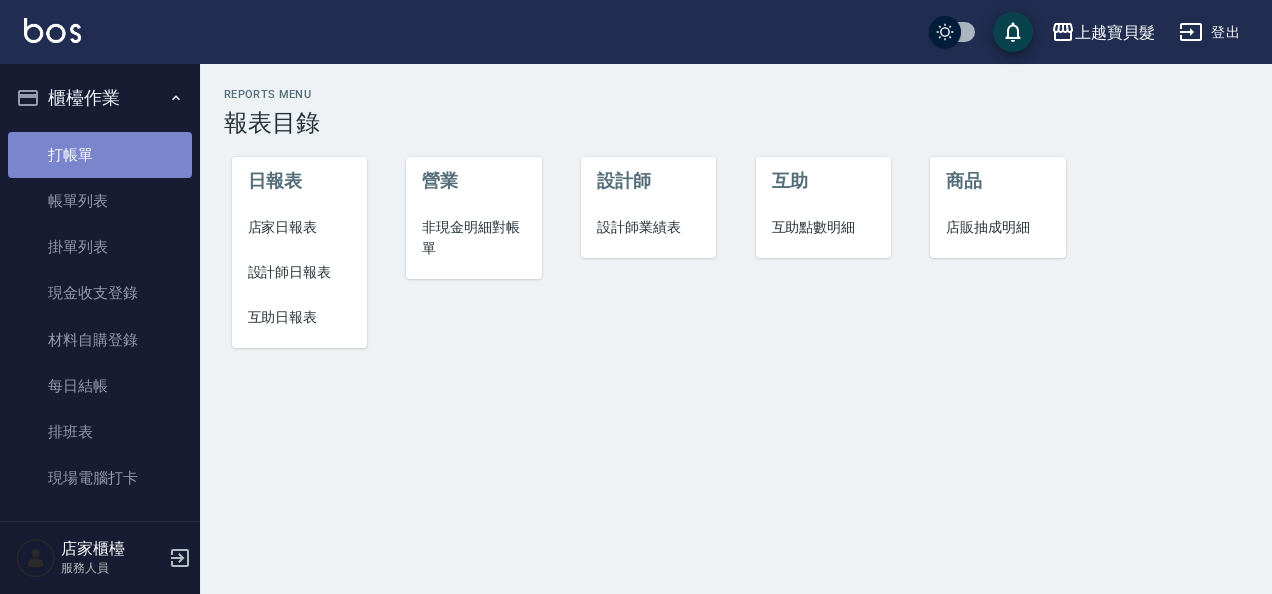 click on "打帳單" at bounding box center [100, 155] 